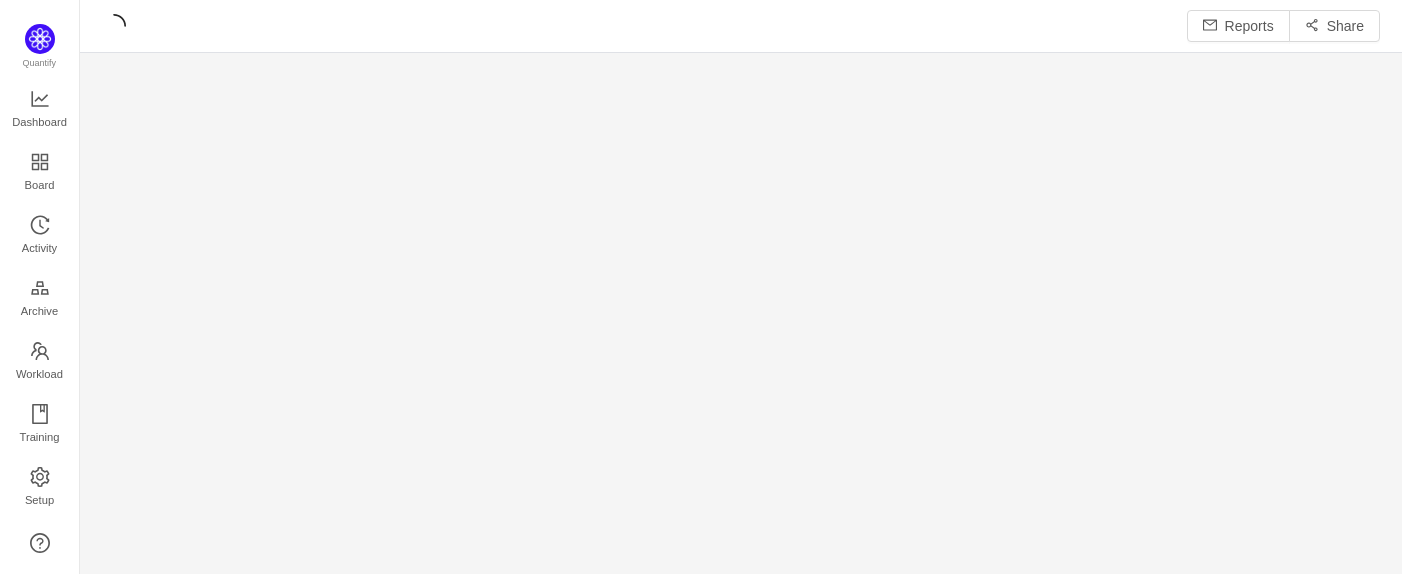 scroll, scrollTop: 0, scrollLeft: 0, axis: both 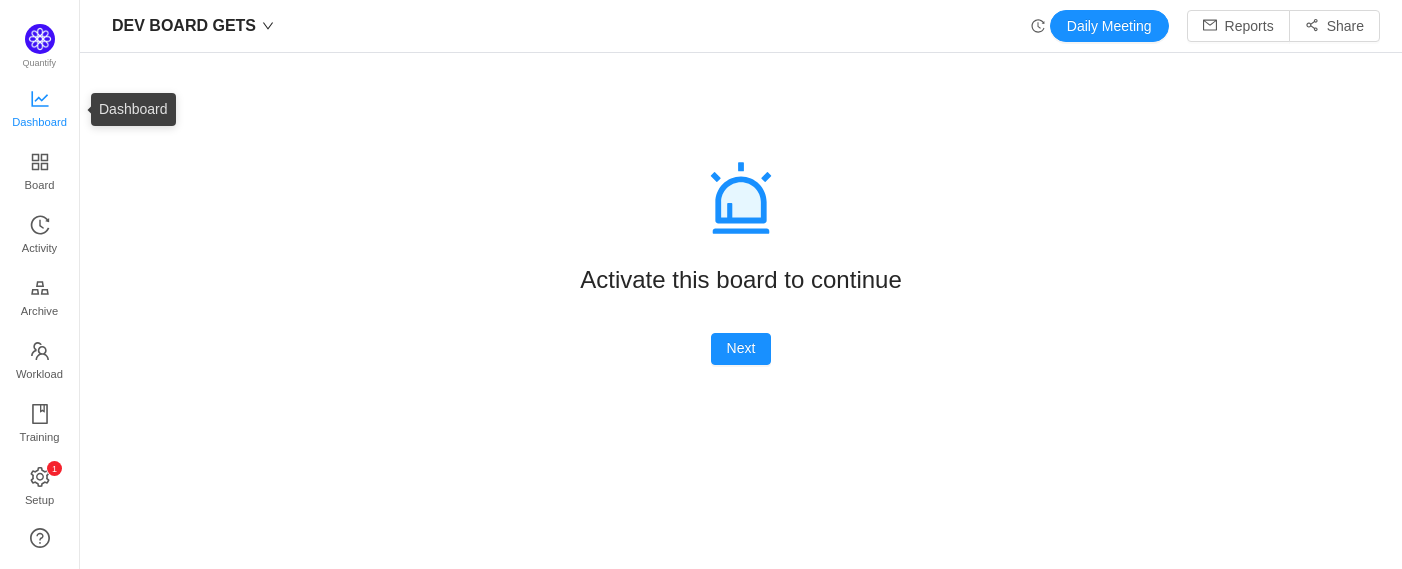 click on "Dashboard" at bounding box center [39, 122] 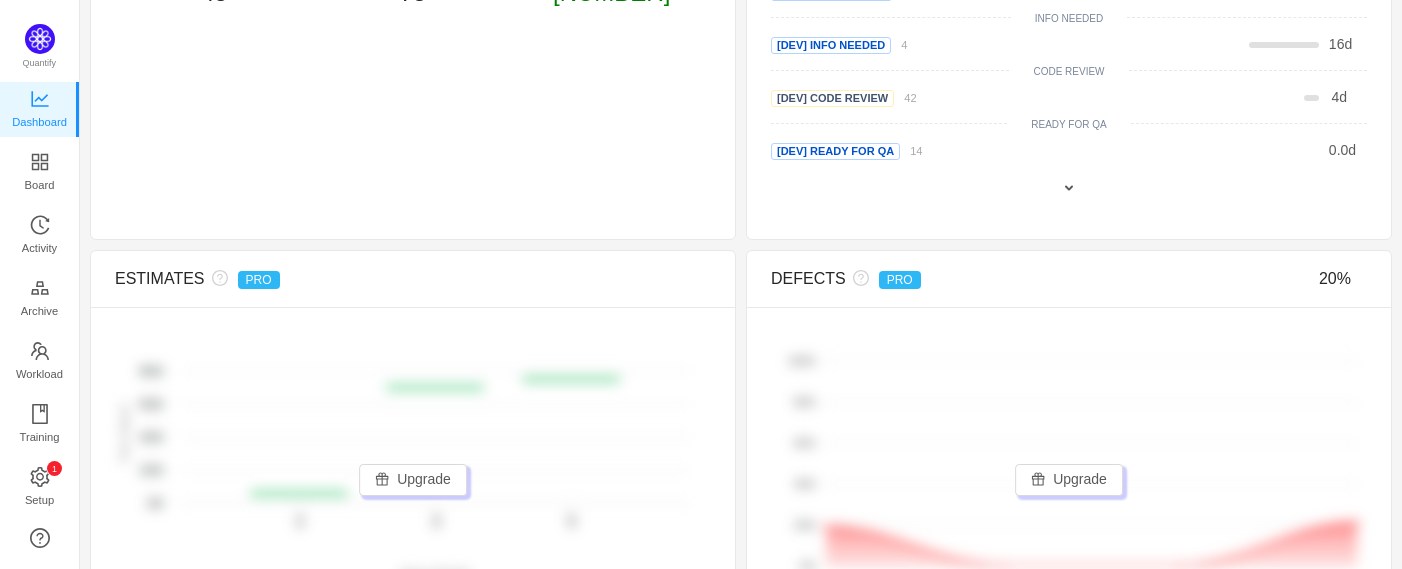 scroll, scrollTop: 1140, scrollLeft: 0, axis: vertical 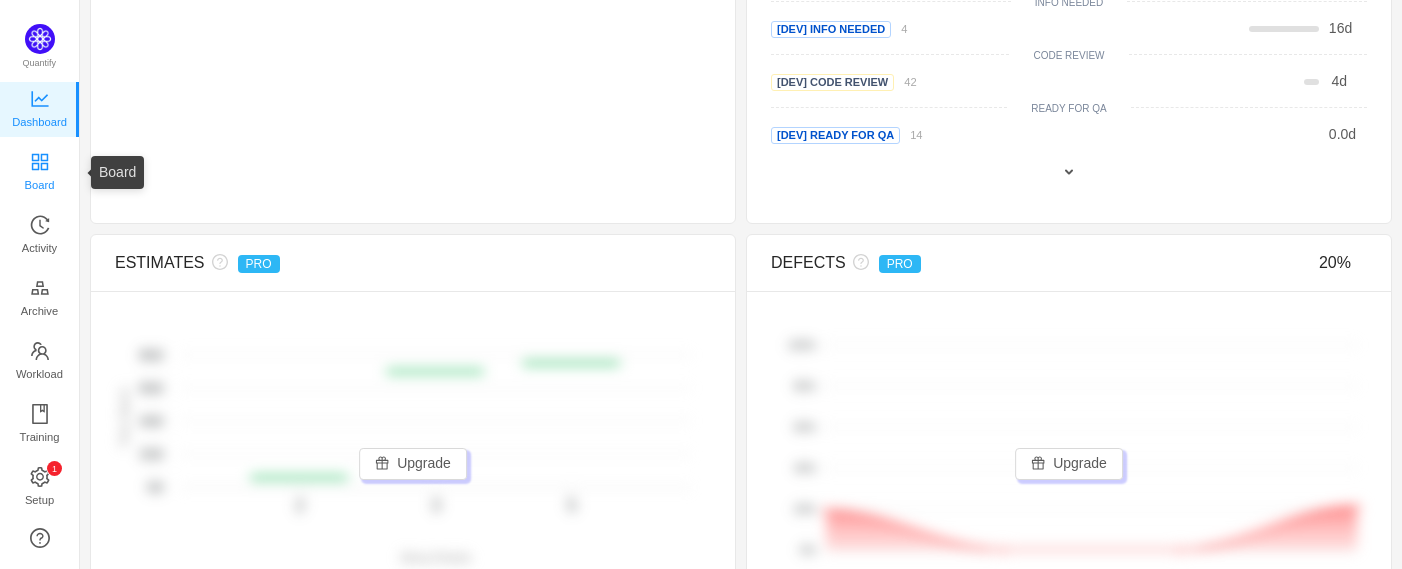 click on "Board" at bounding box center [40, 185] 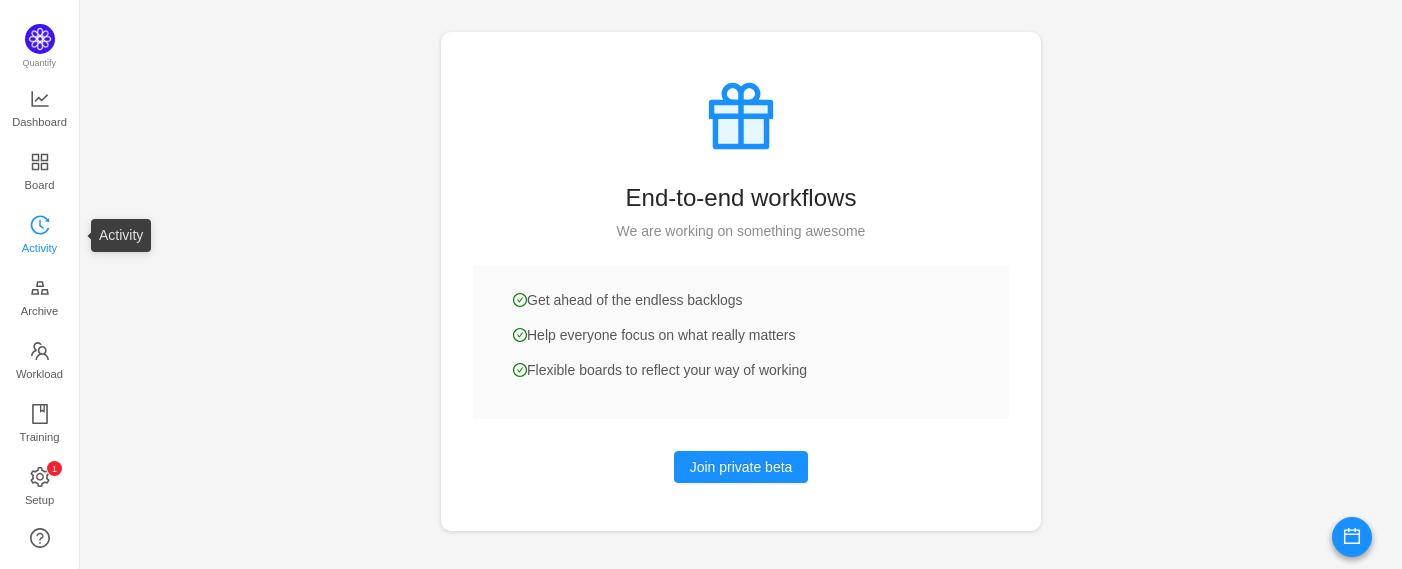 click on "Activity" at bounding box center [39, 248] 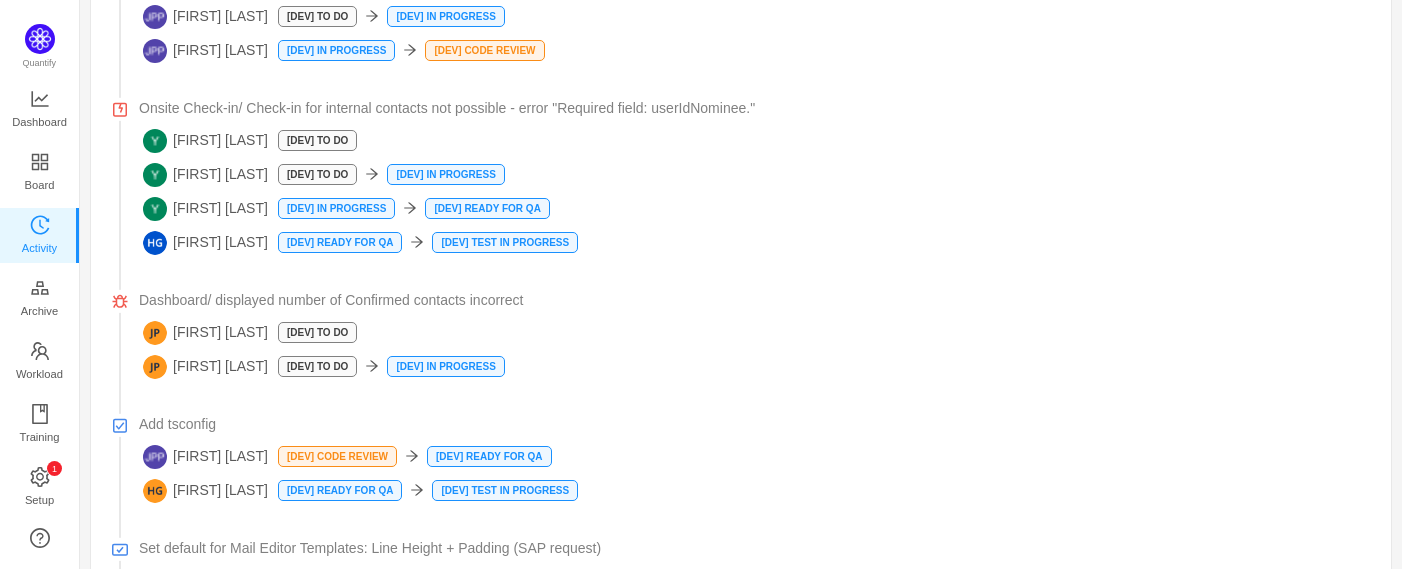 scroll, scrollTop: 1610, scrollLeft: 0, axis: vertical 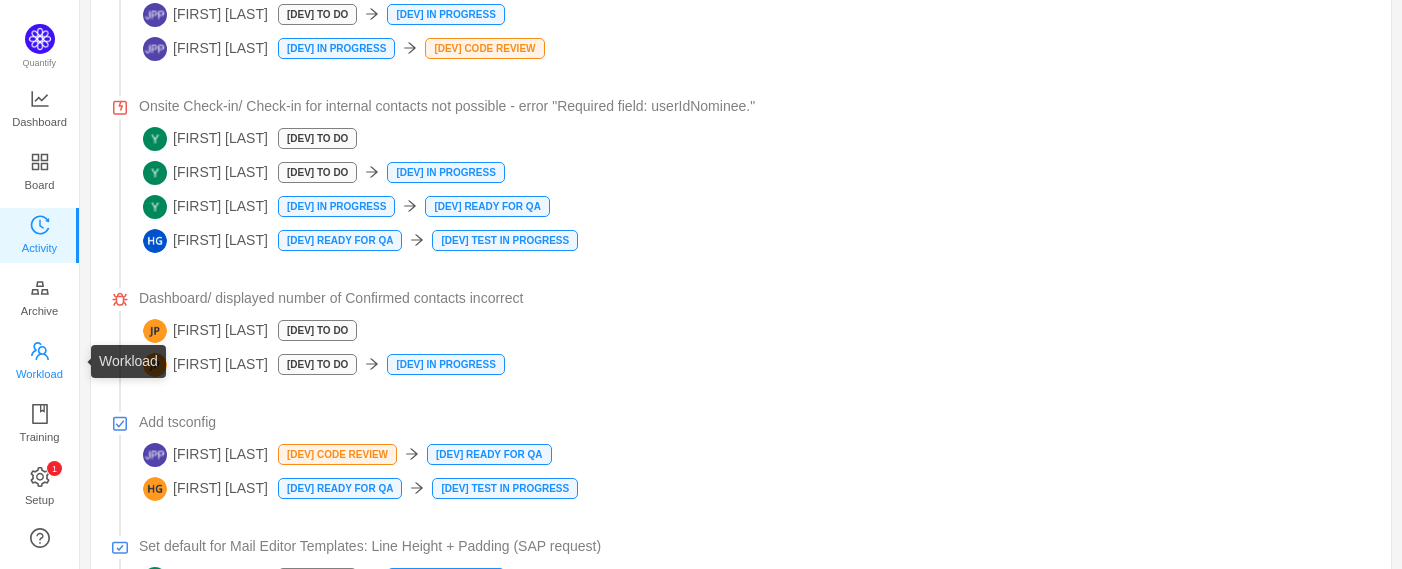 click on "Workload" at bounding box center (39, 374) 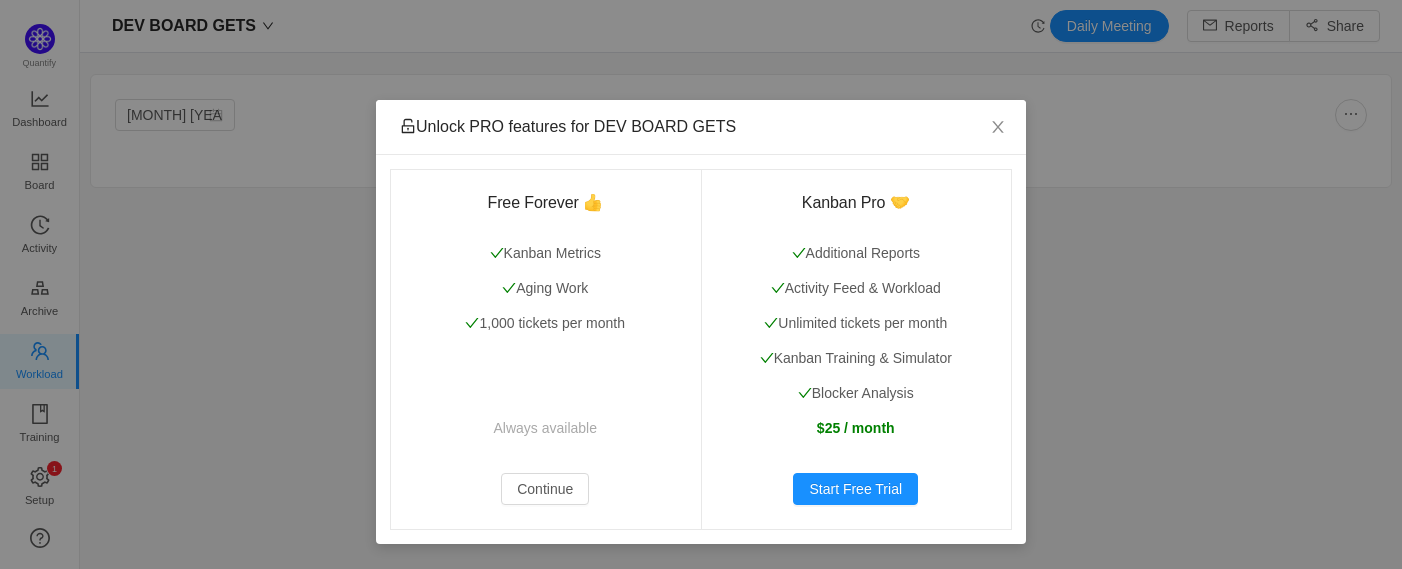 scroll, scrollTop: 0, scrollLeft: 0, axis: both 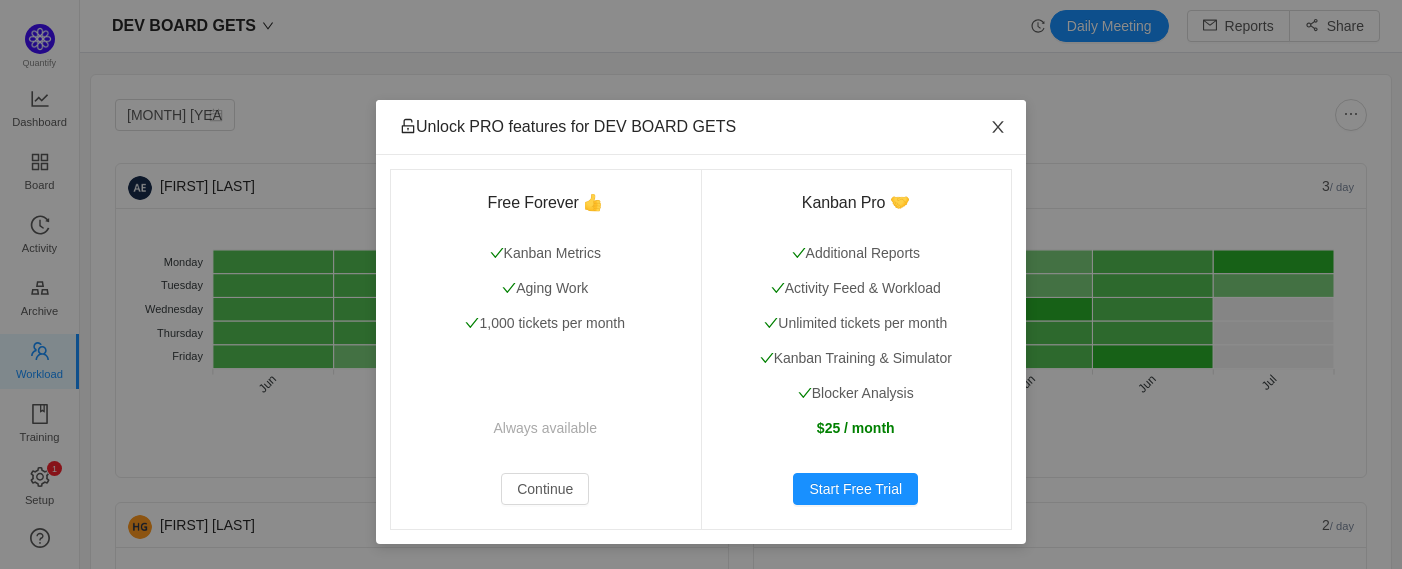 click at bounding box center (998, 127) 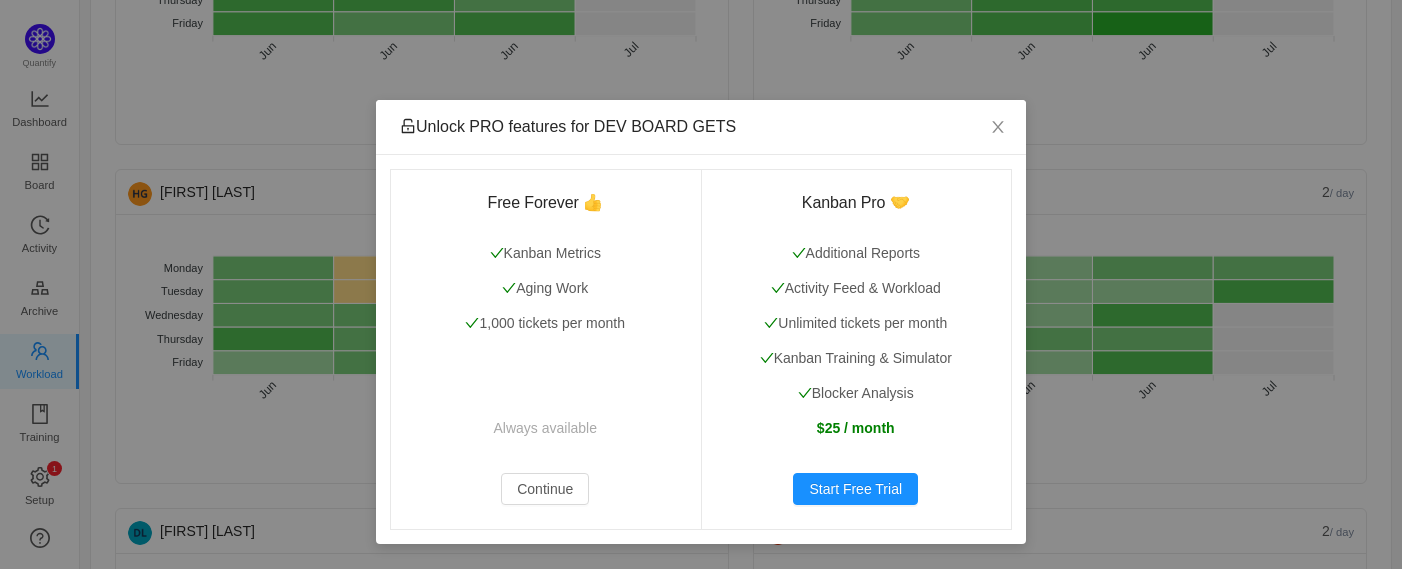 scroll, scrollTop: 341, scrollLeft: 0, axis: vertical 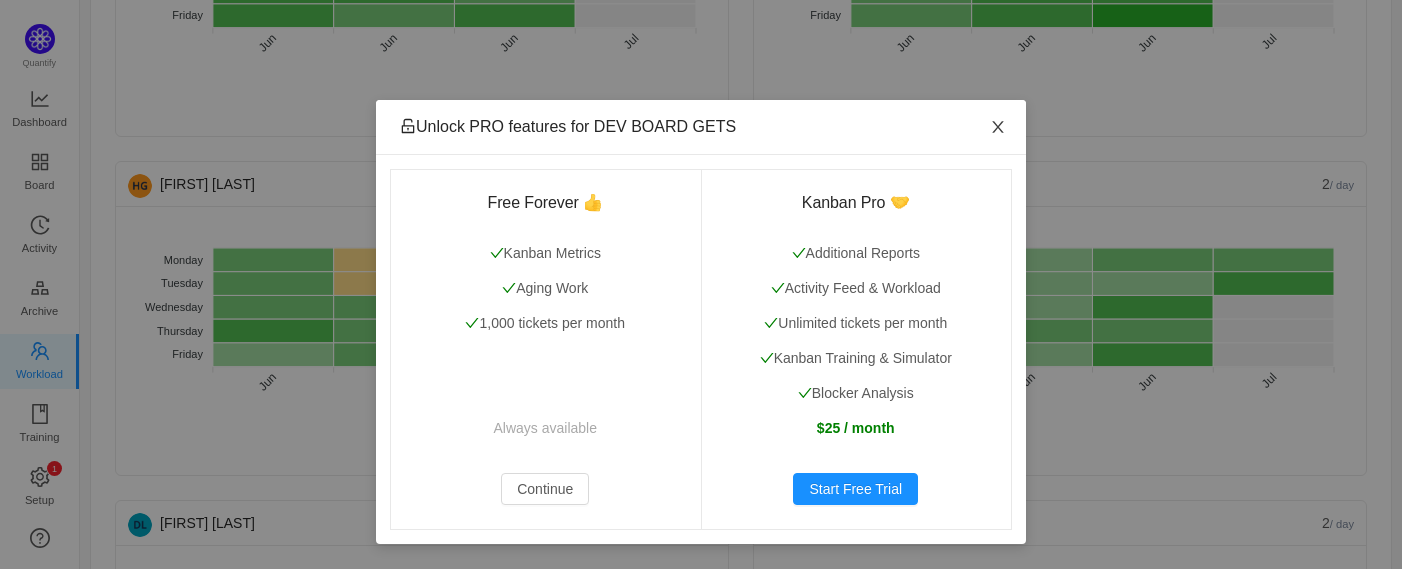 click at bounding box center (997, 127) 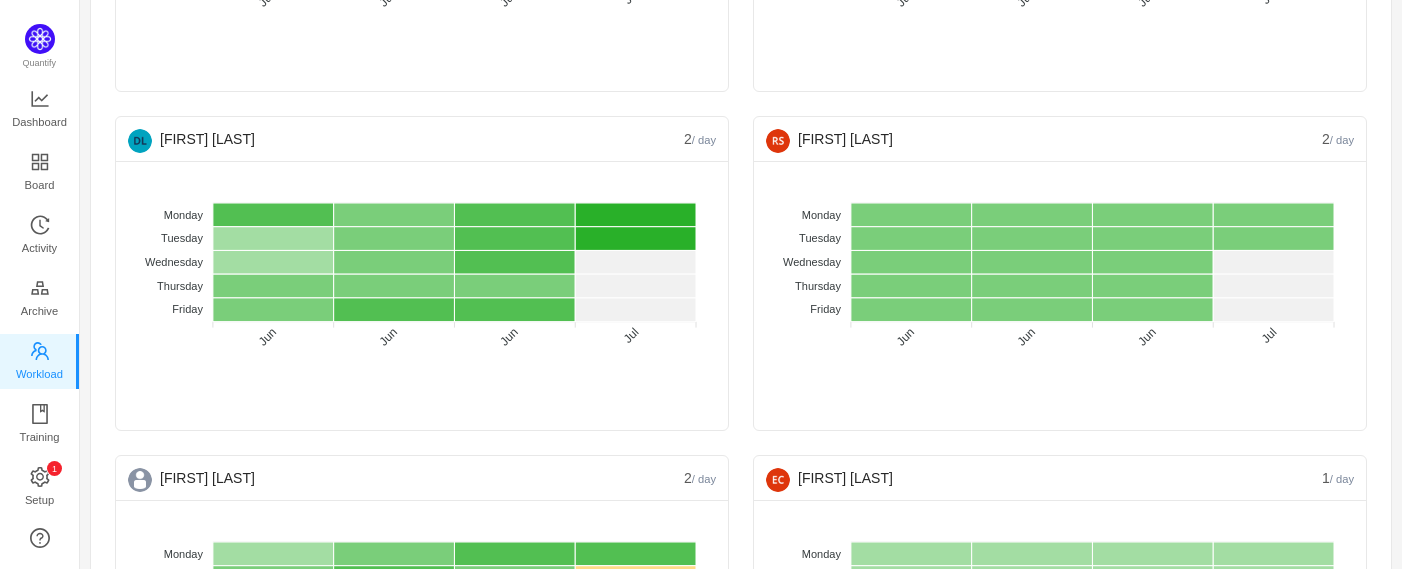 scroll, scrollTop: 741, scrollLeft: 0, axis: vertical 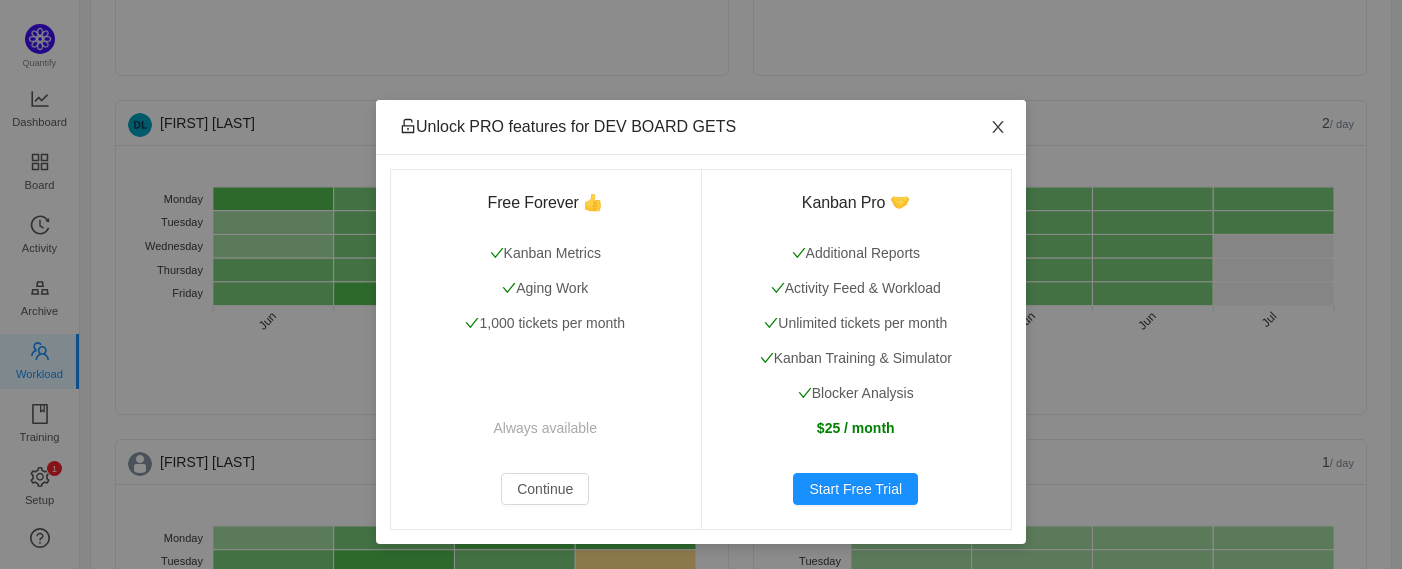 click at bounding box center [998, 128] 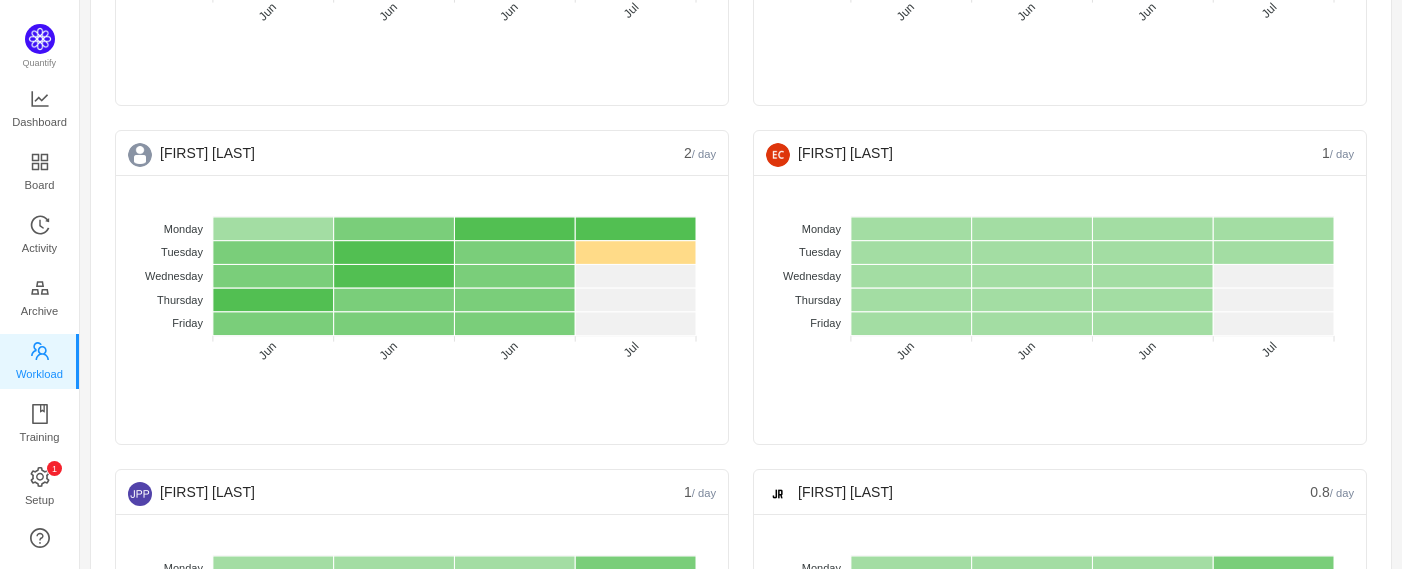 scroll, scrollTop: 1060, scrollLeft: 0, axis: vertical 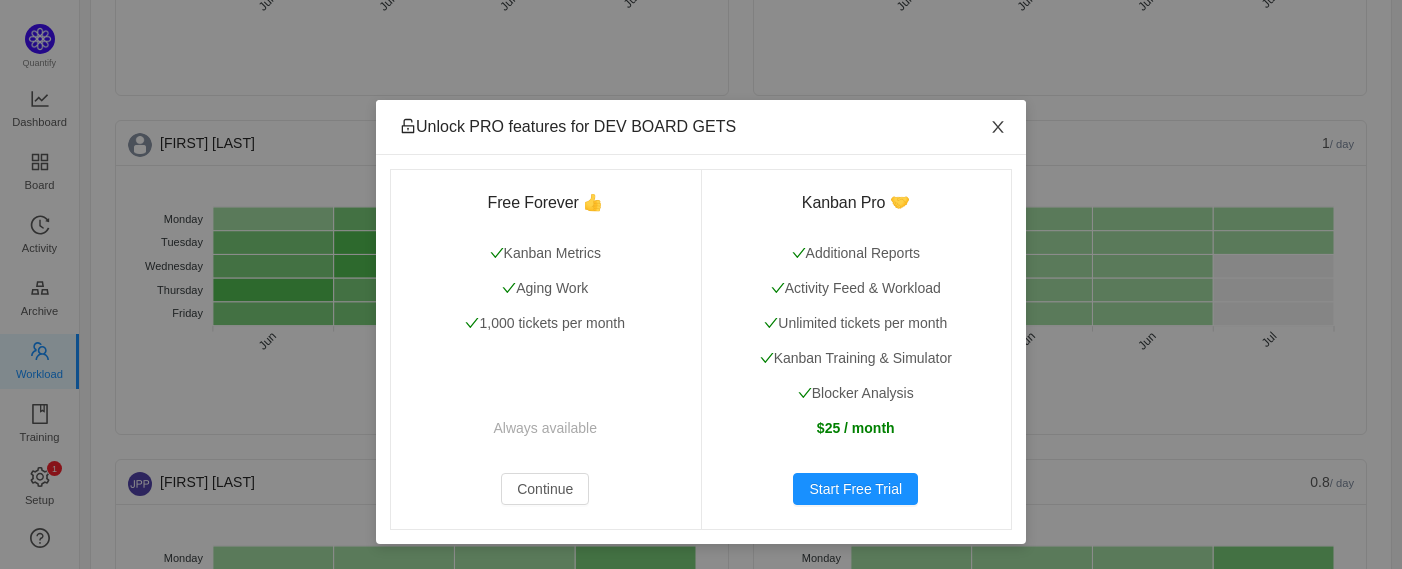 click at bounding box center [998, 127] 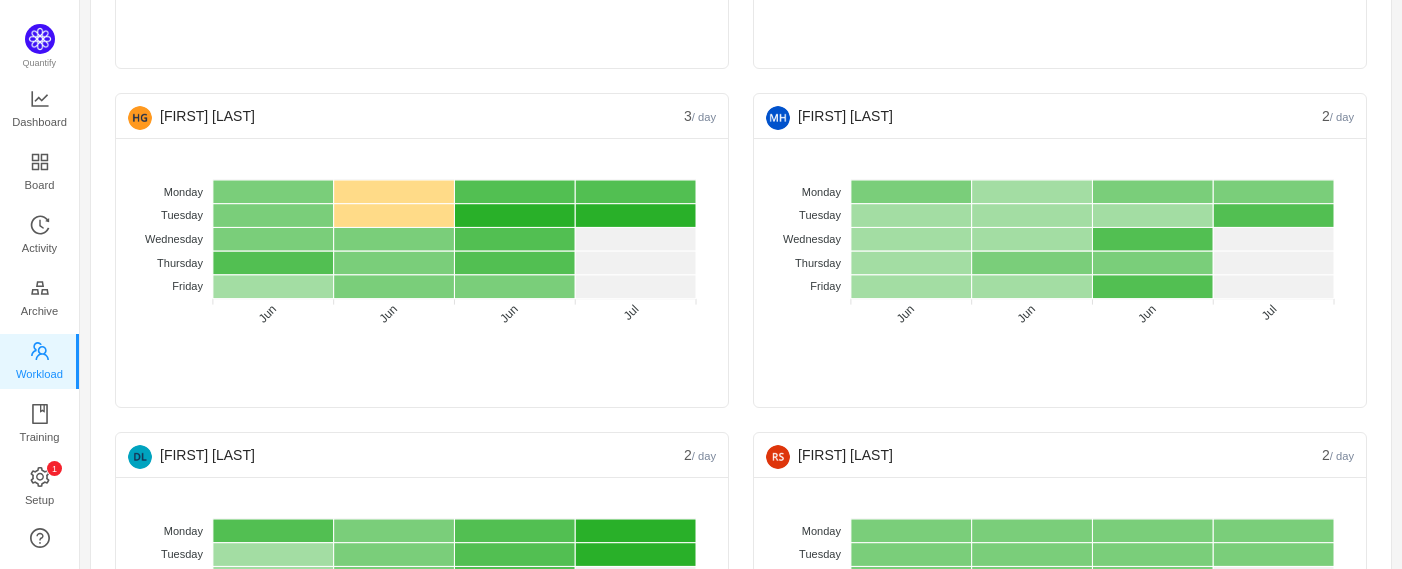 scroll, scrollTop: 0, scrollLeft: 0, axis: both 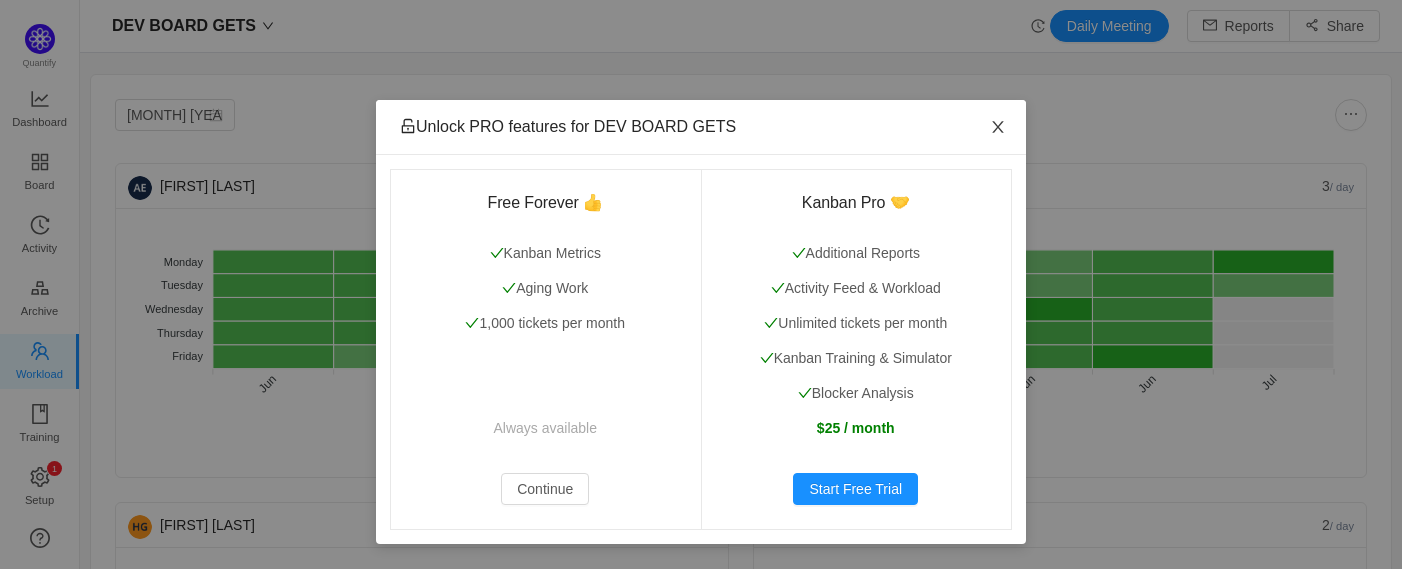 click at bounding box center (998, 127) 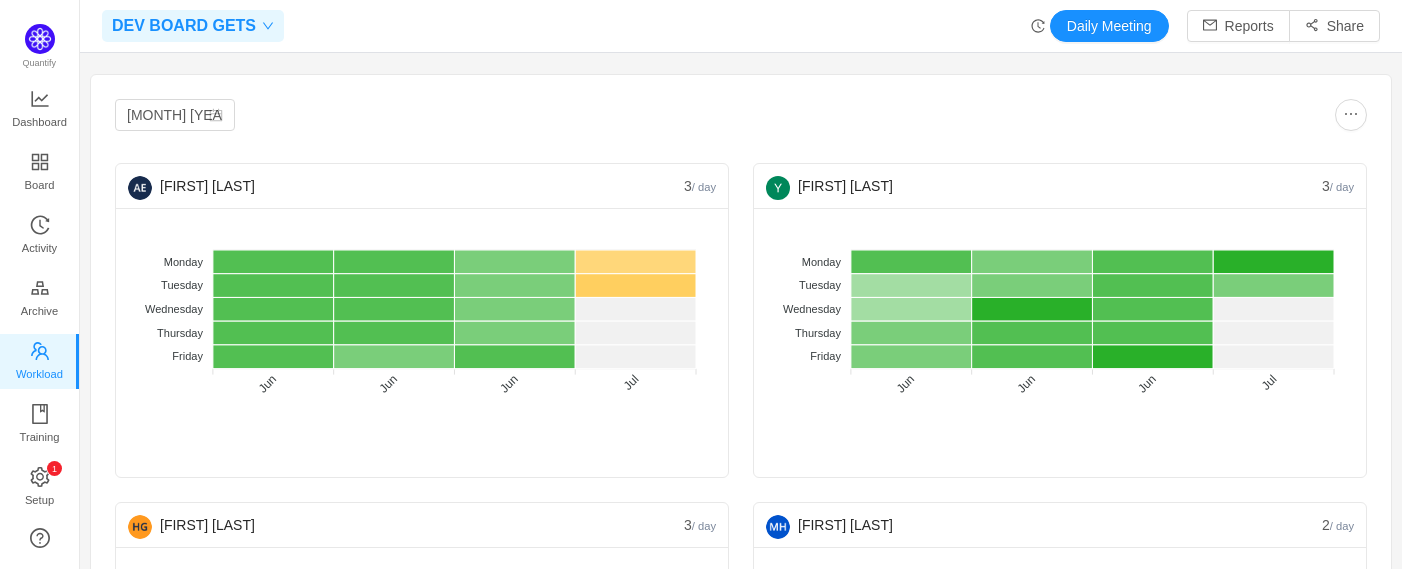 click at bounding box center (268, 26) 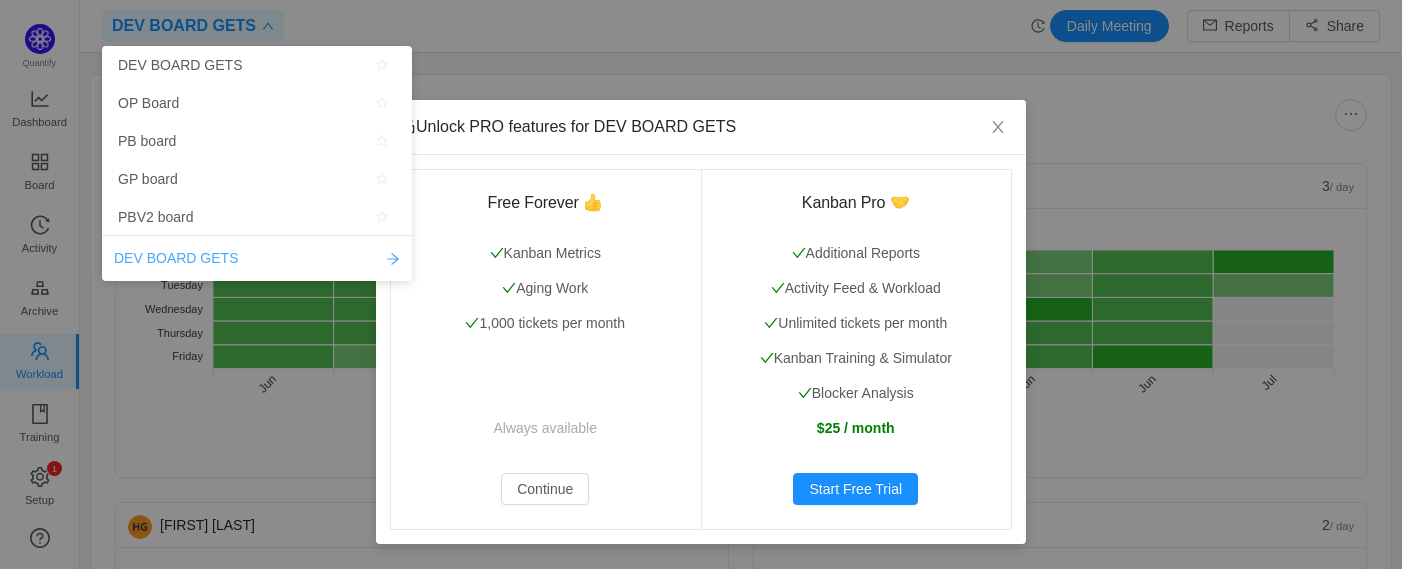 click on "DEV BOARD GETS" at bounding box center (176, 258) 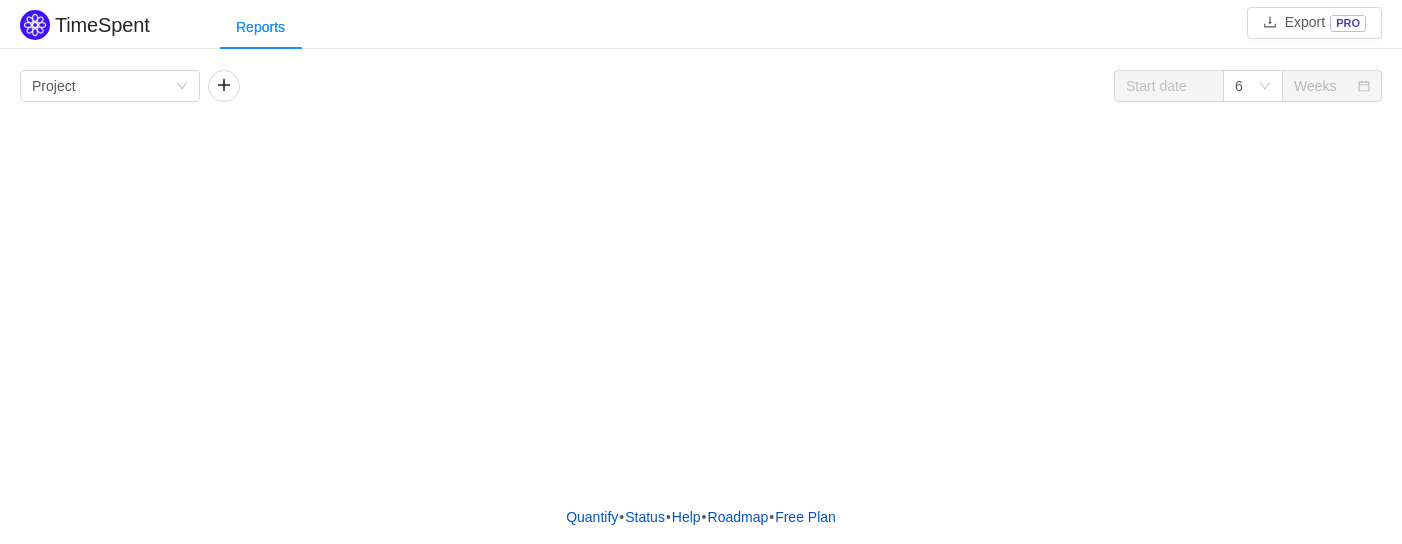 scroll, scrollTop: 0, scrollLeft: 0, axis: both 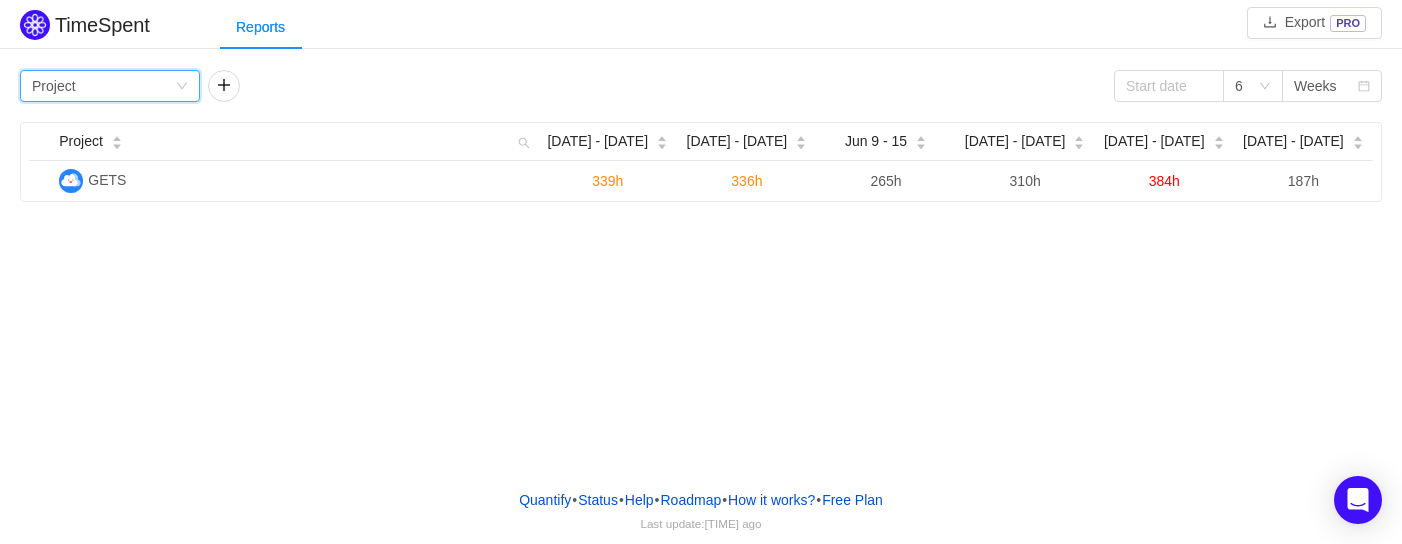 click on "Group by  Project" at bounding box center (110, 86) 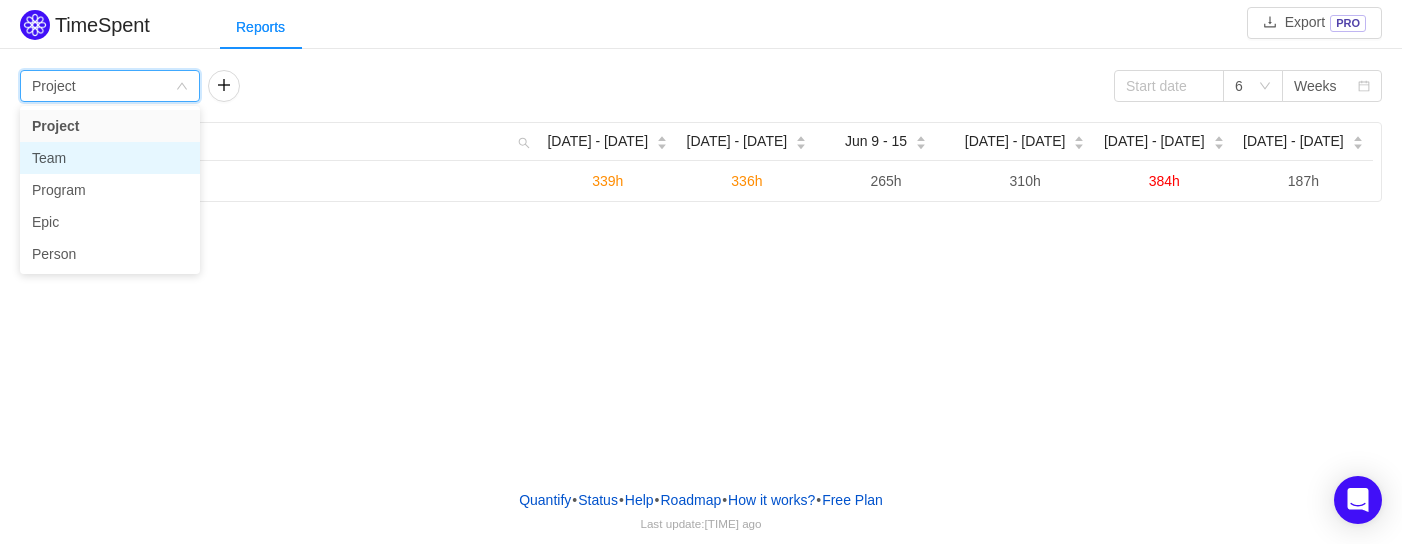 click on "Team" at bounding box center (110, 158) 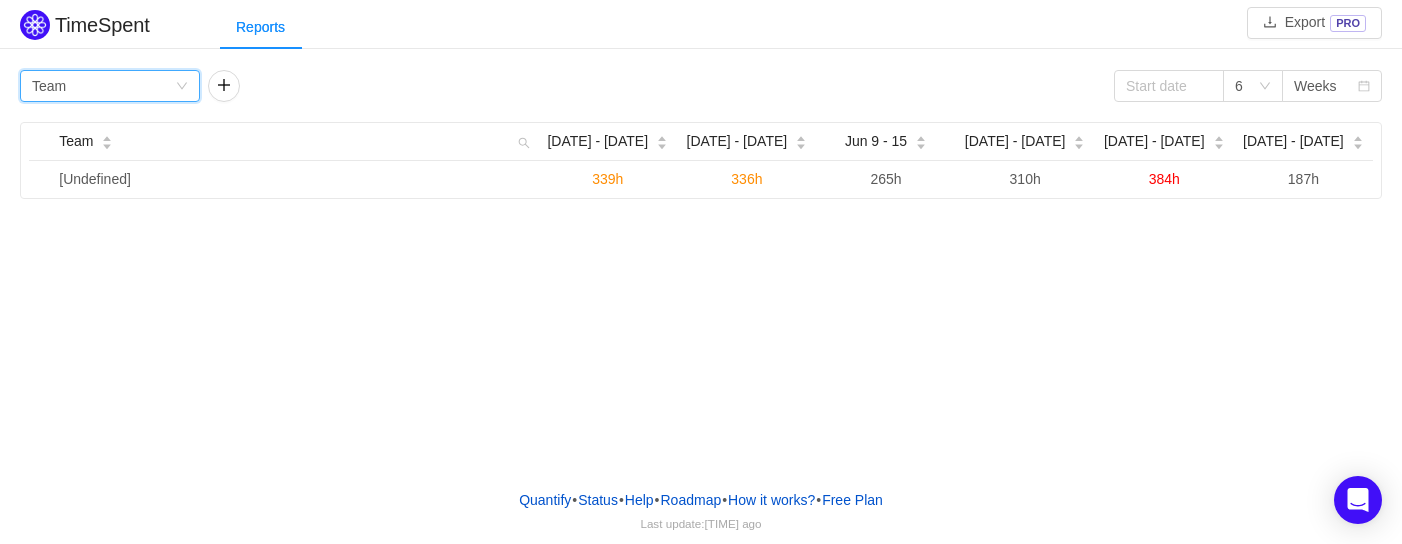 click at bounding box center [182, 86] 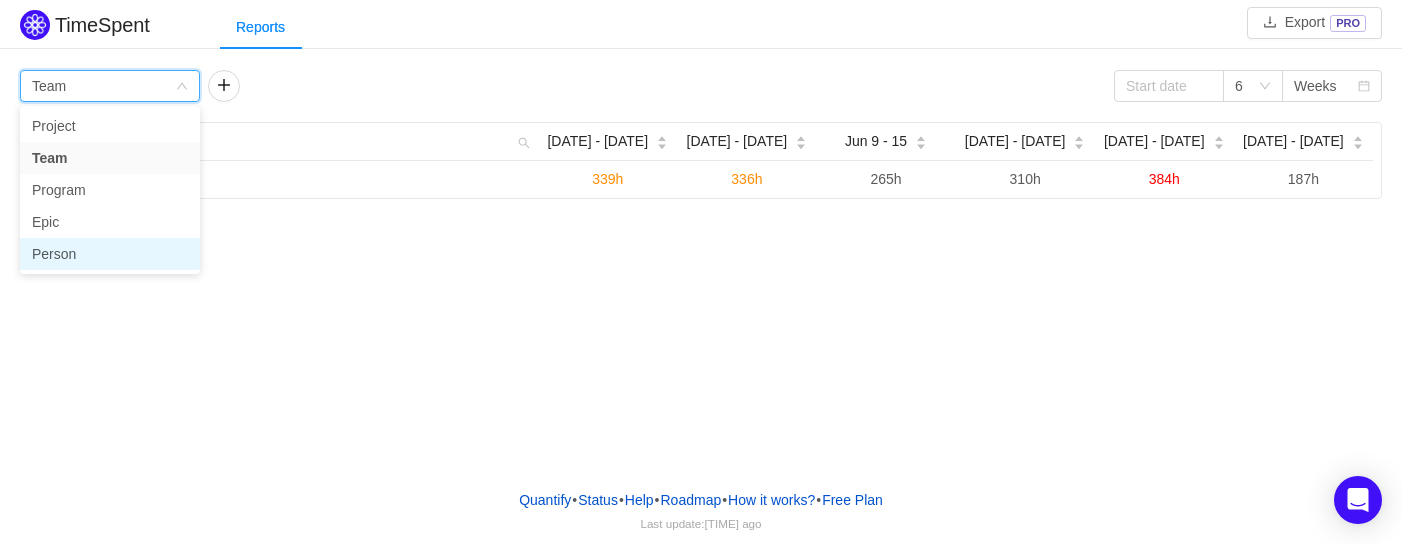 click on "Person" at bounding box center (110, 254) 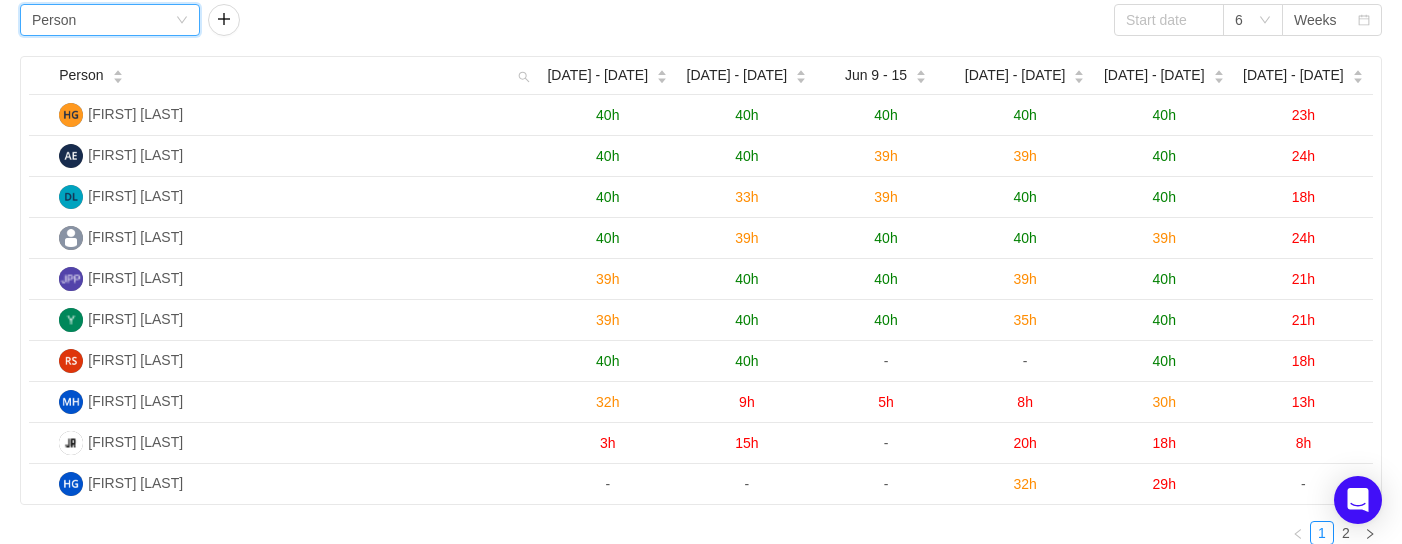 scroll, scrollTop: 70, scrollLeft: 0, axis: vertical 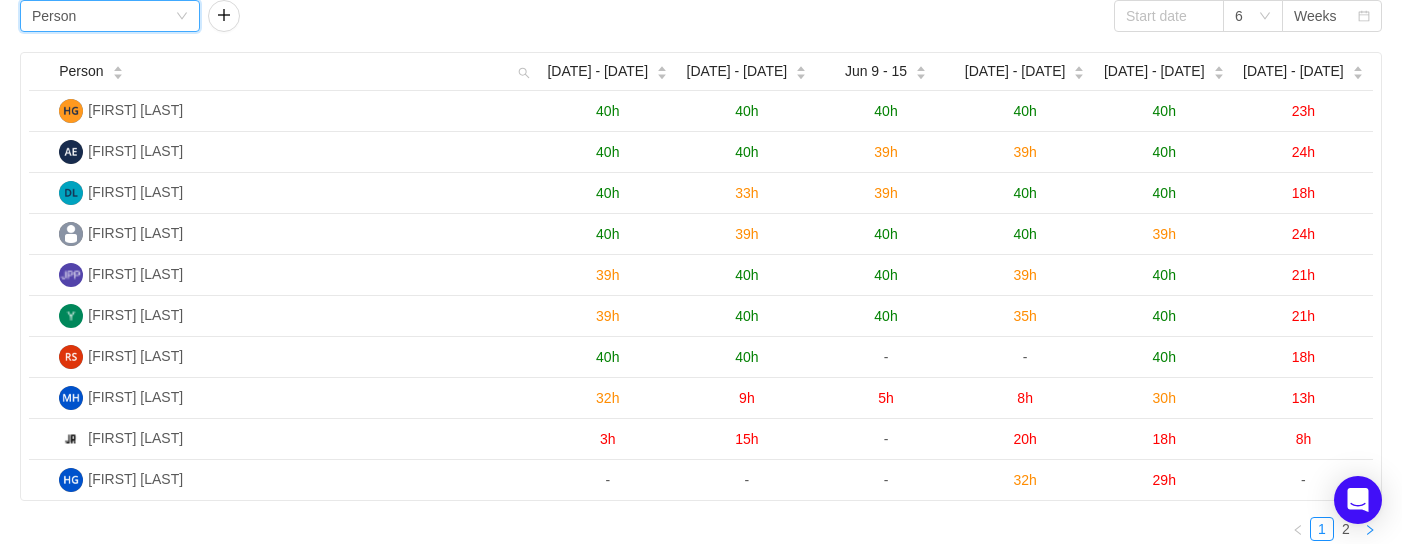 click at bounding box center [1370, 530] 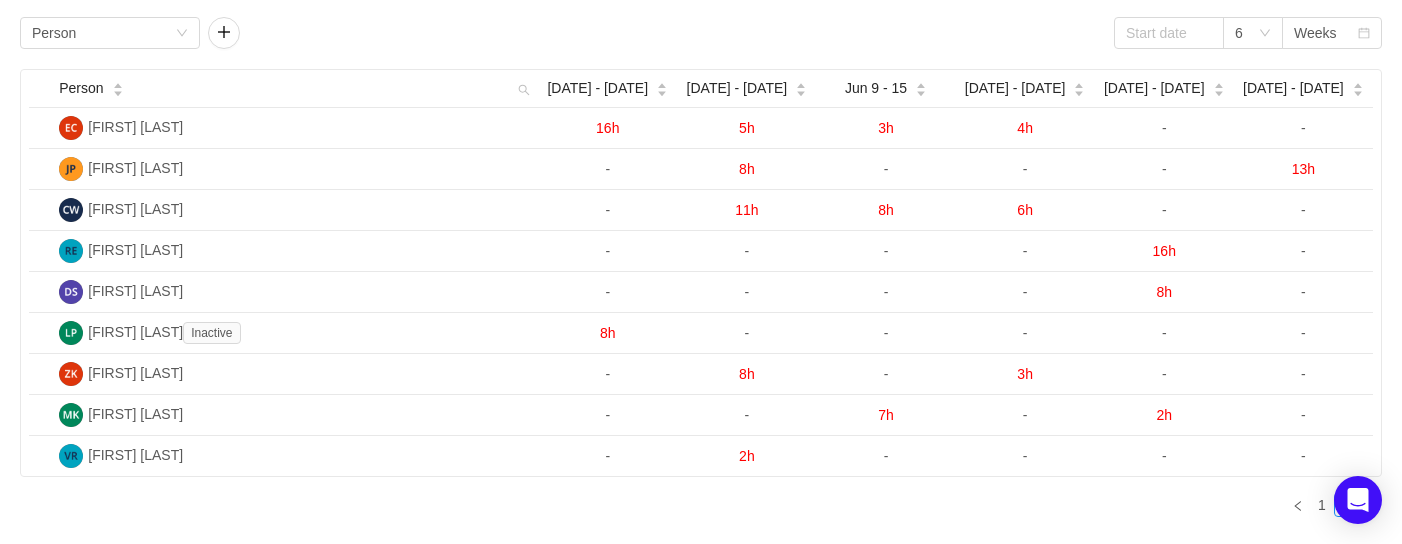 scroll, scrollTop: 51, scrollLeft: 0, axis: vertical 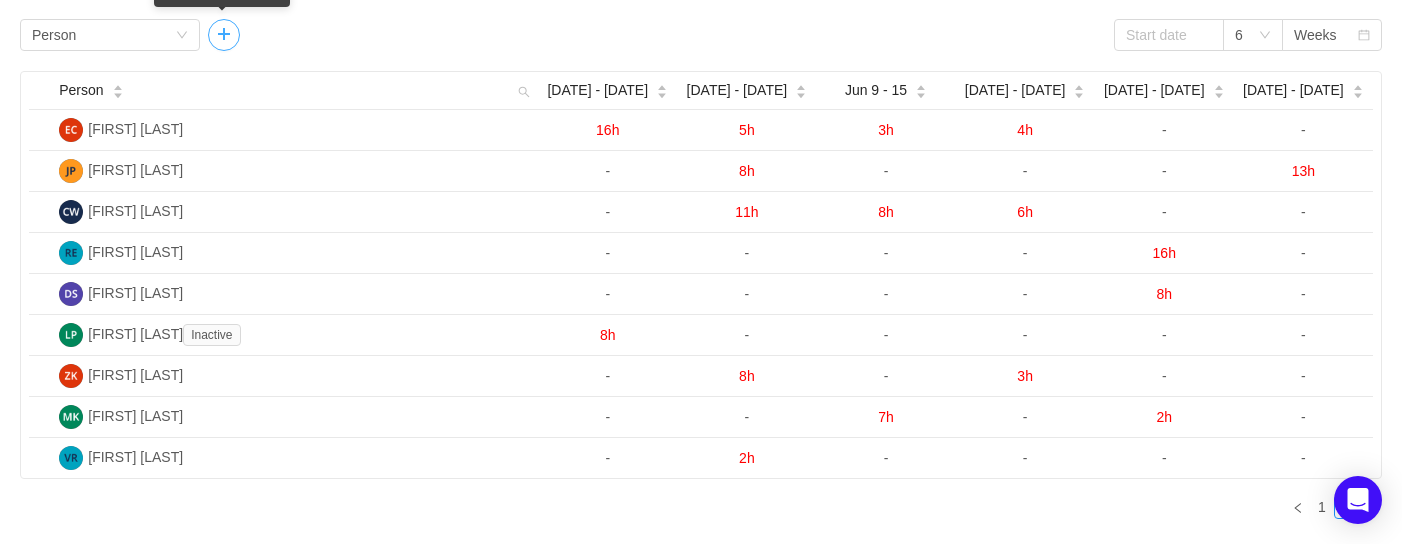 click at bounding box center [224, 35] 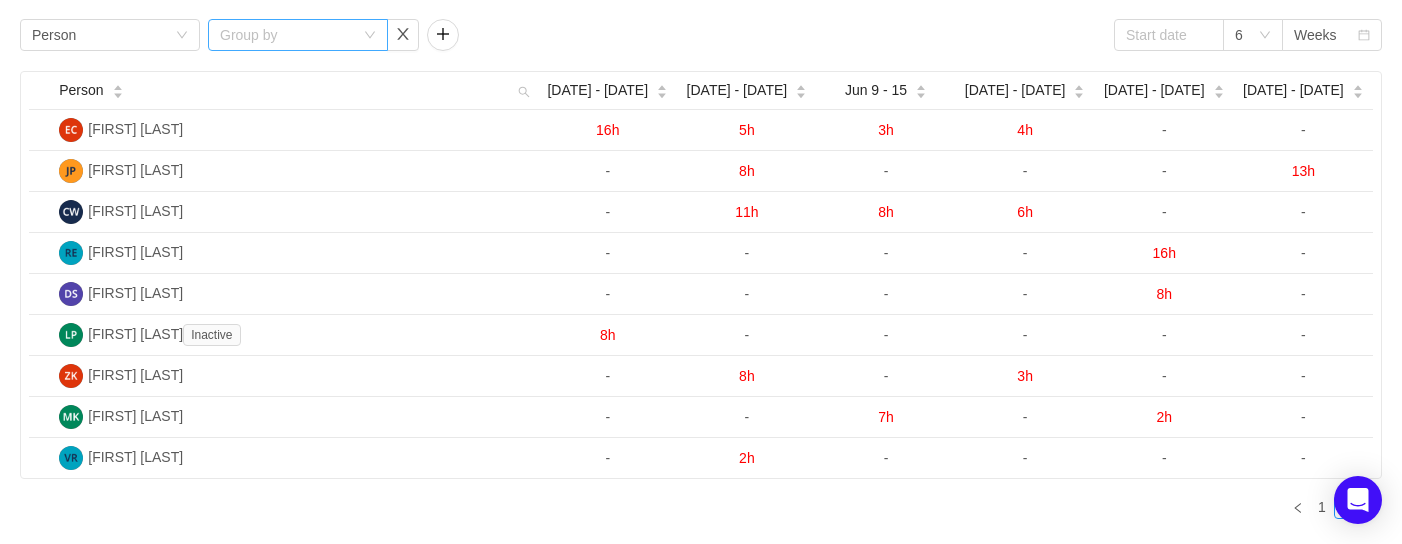 click at bounding box center (182, 35) 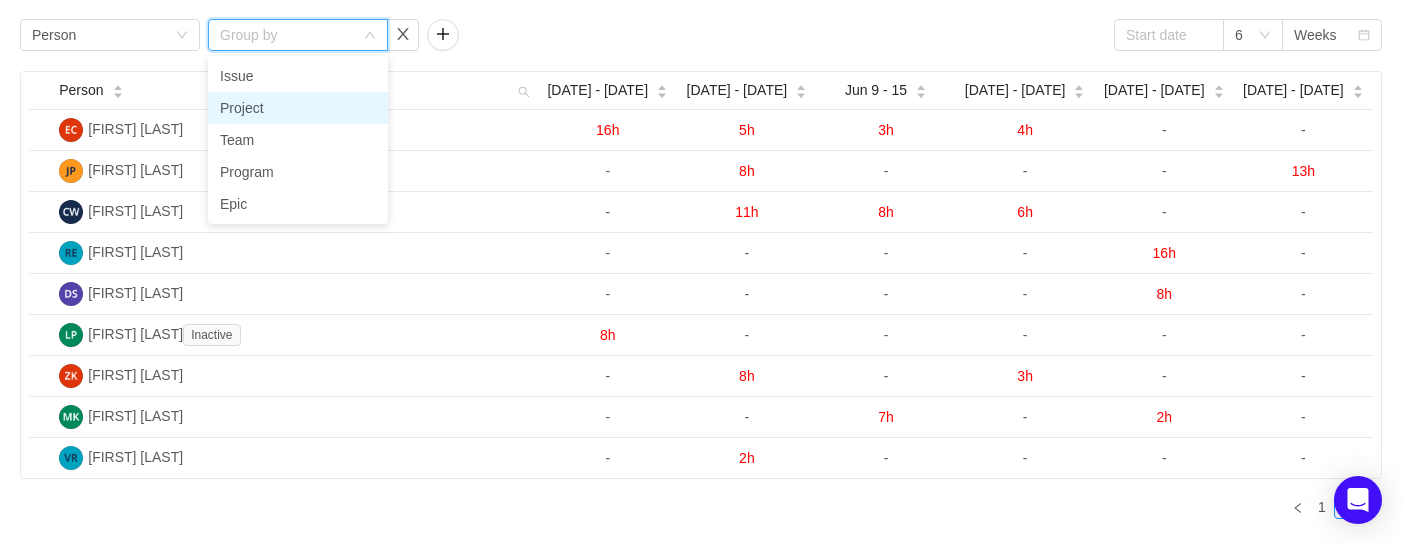 click on "Project" at bounding box center [298, 108] 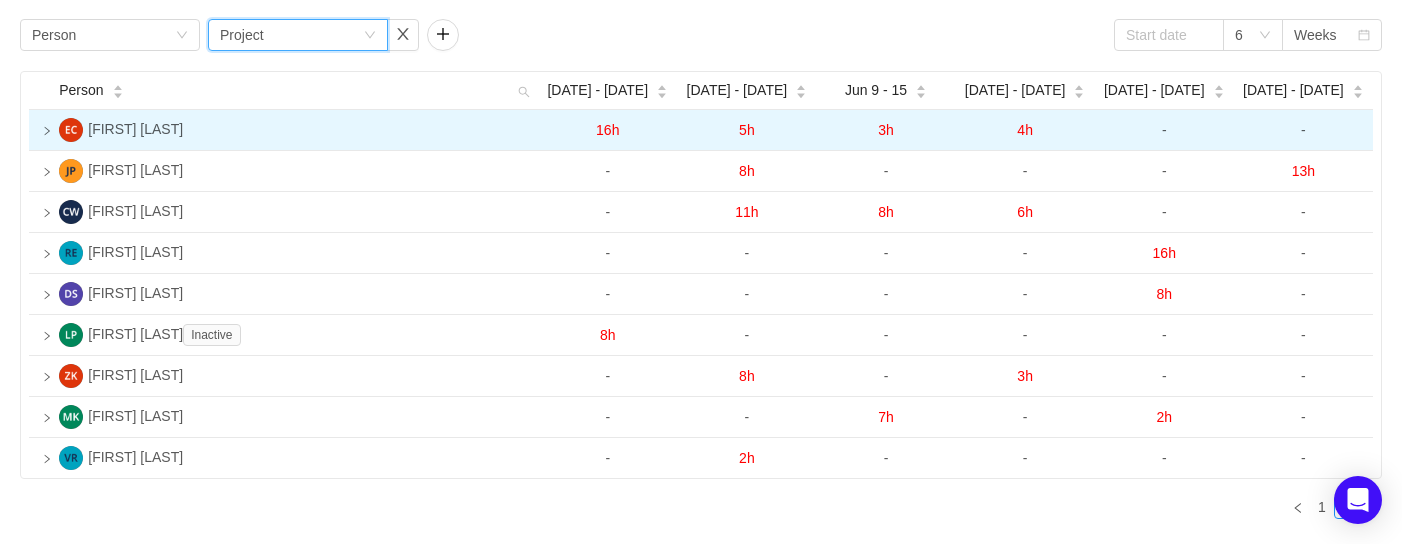 click at bounding box center [47, 131] 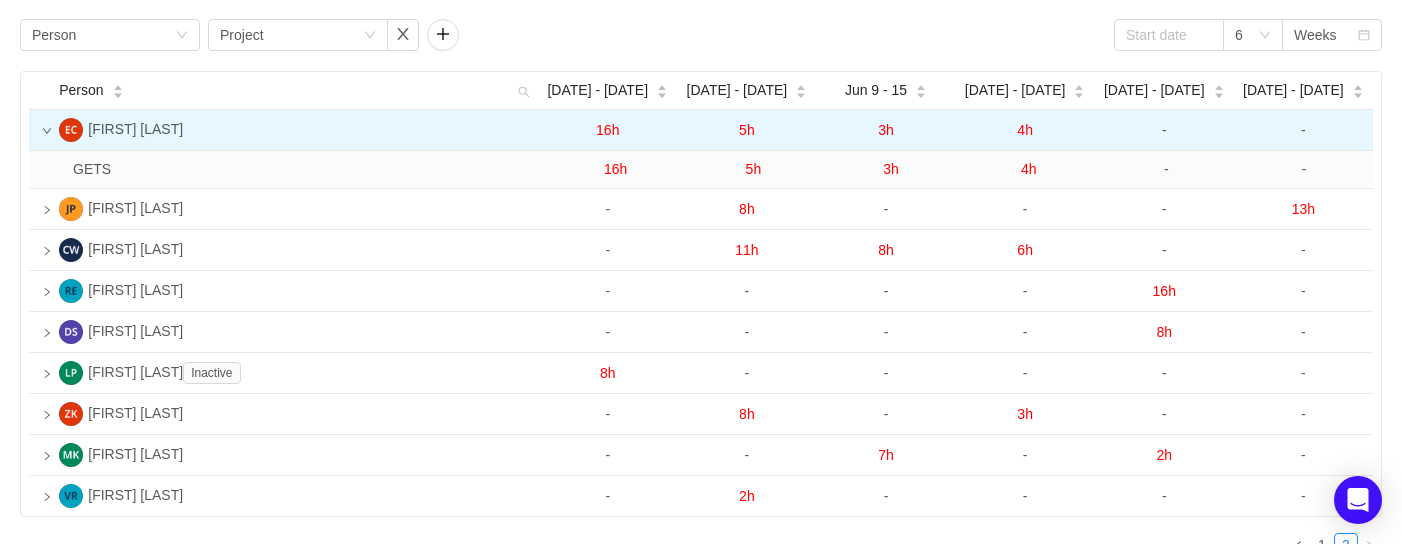 click at bounding box center [47, 131] 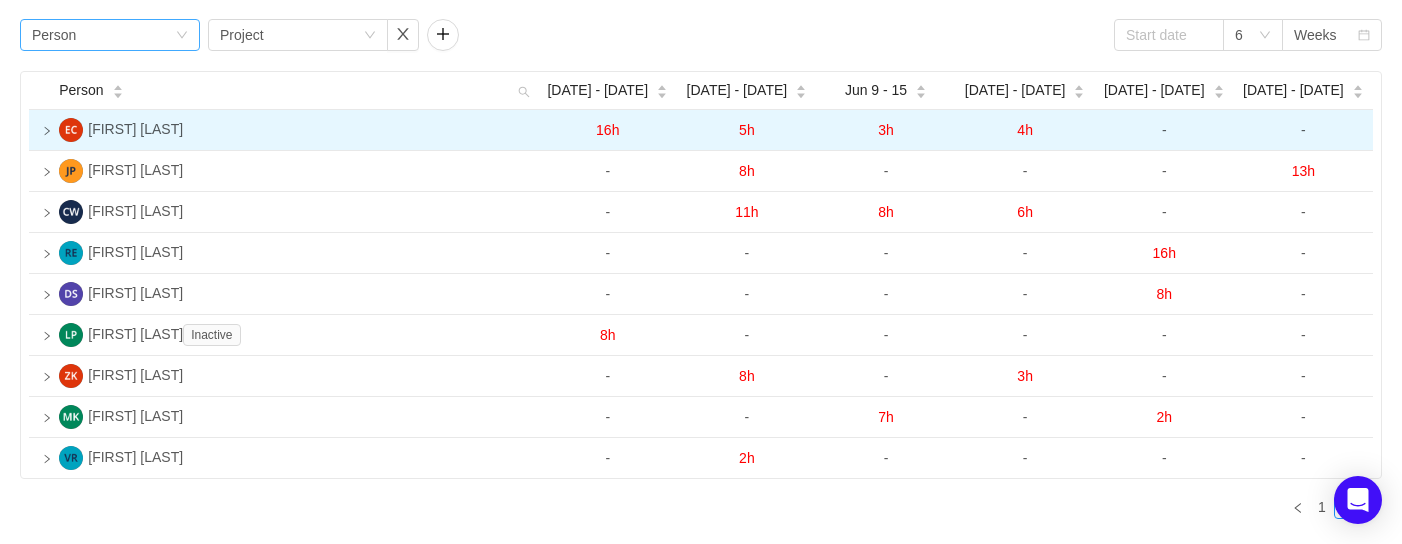 click at bounding box center [182, 35] 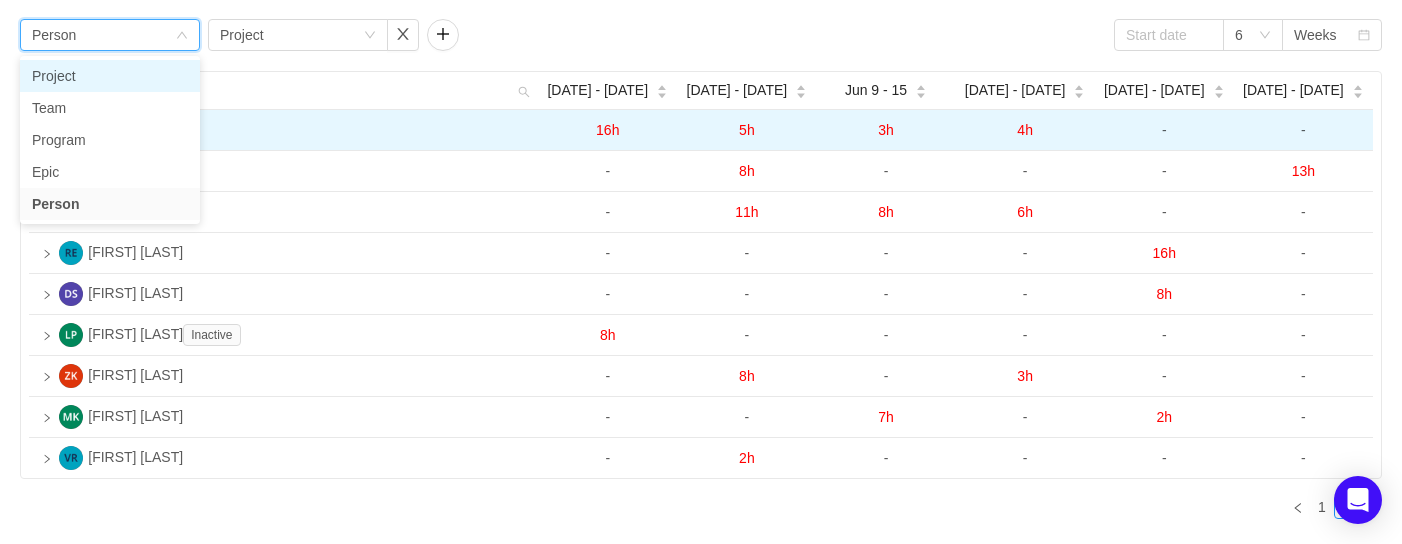 click on "Project" at bounding box center (110, 76) 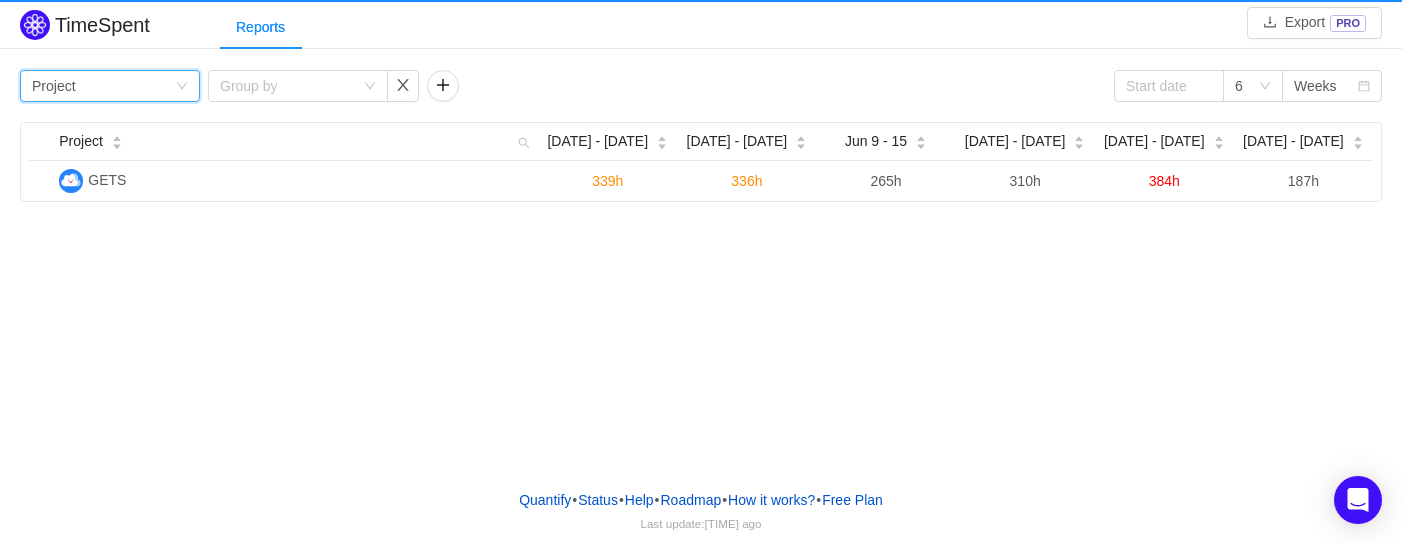 scroll, scrollTop: 0, scrollLeft: 0, axis: both 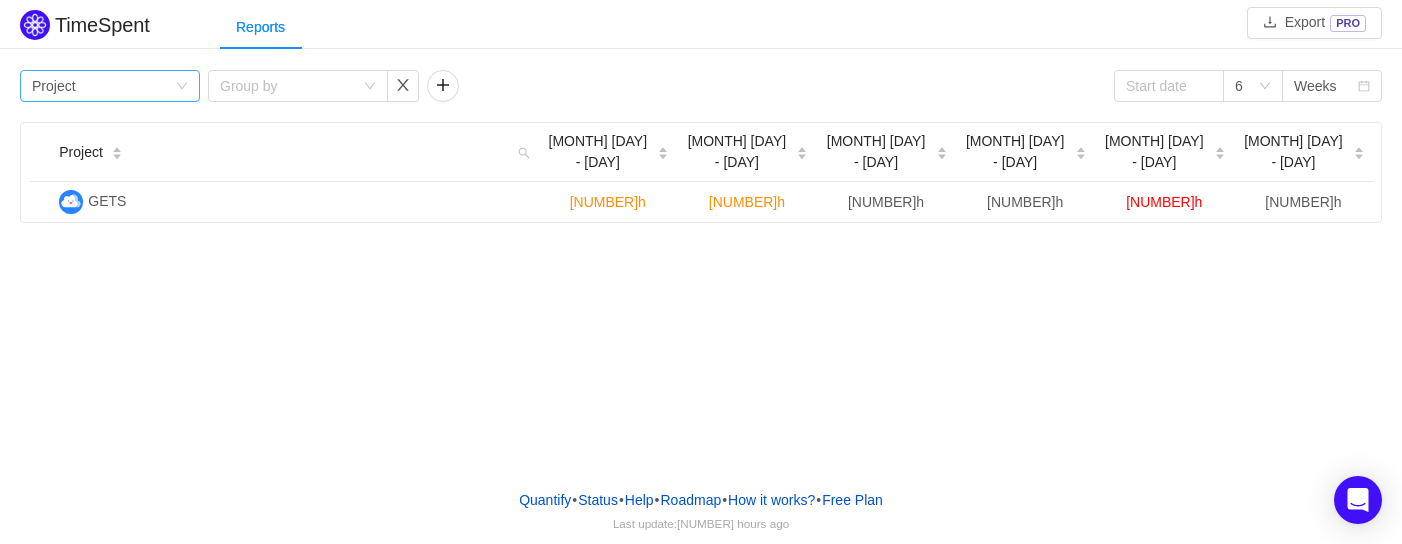 click at bounding box center [182, 86] 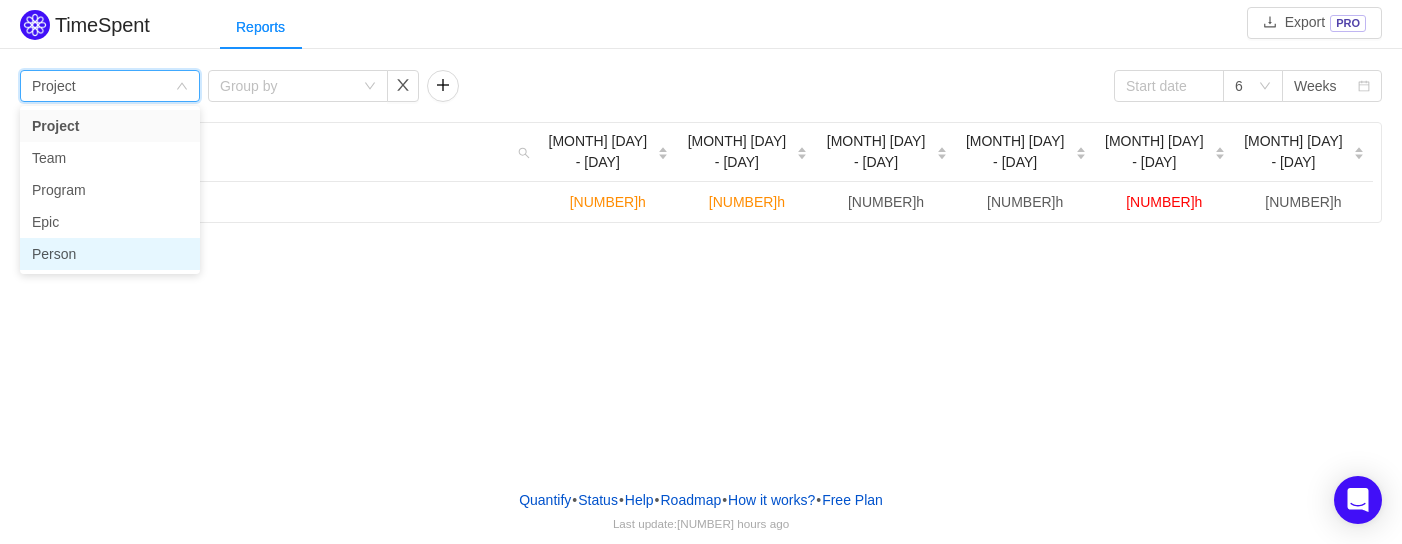 click on "Person" at bounding box center (110, 254) 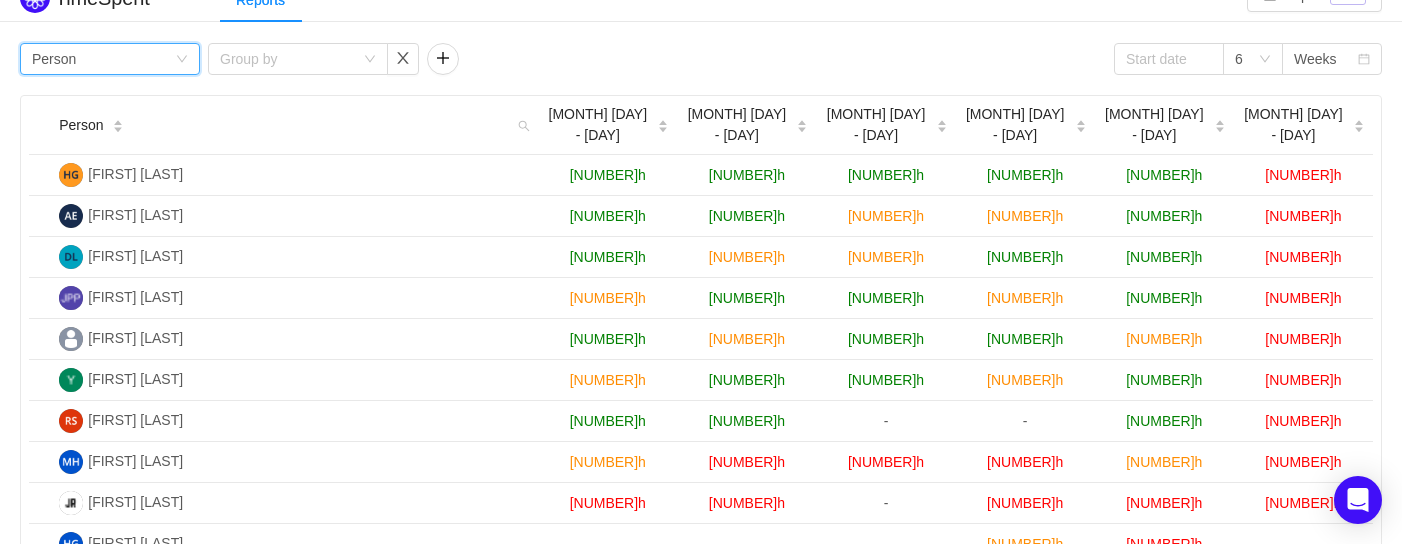 scroll, scrollTop: 29, scrollLeft: 0, axis: vertical 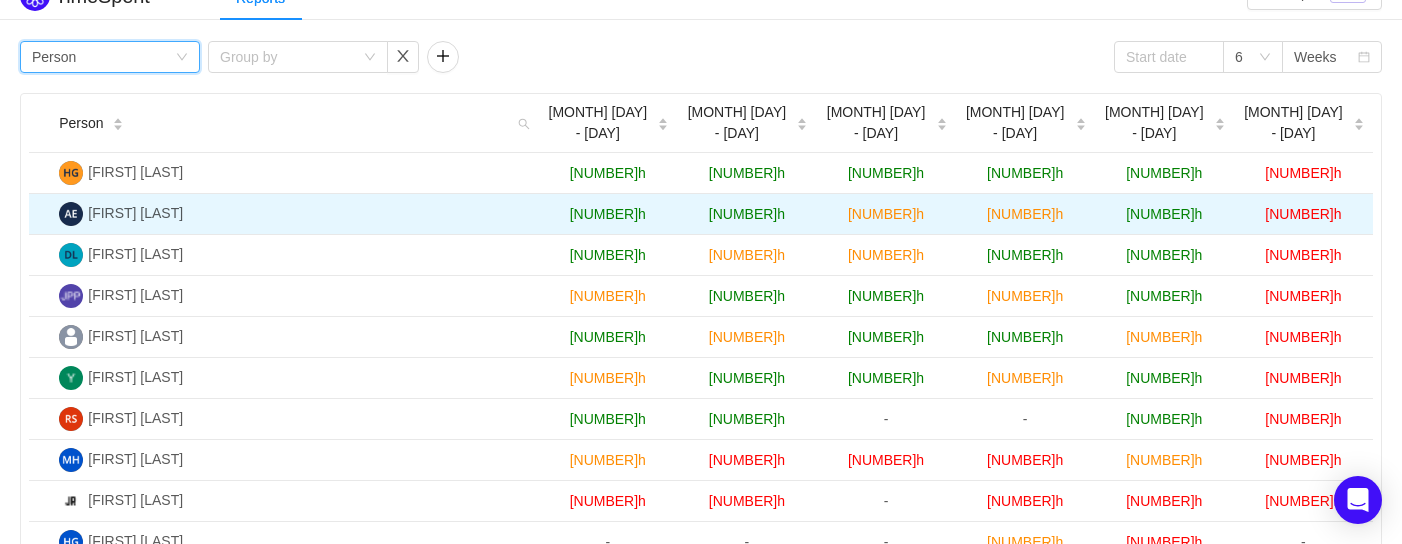 click on "[FIRST] [LAST]" at bounding box center (135, 172) 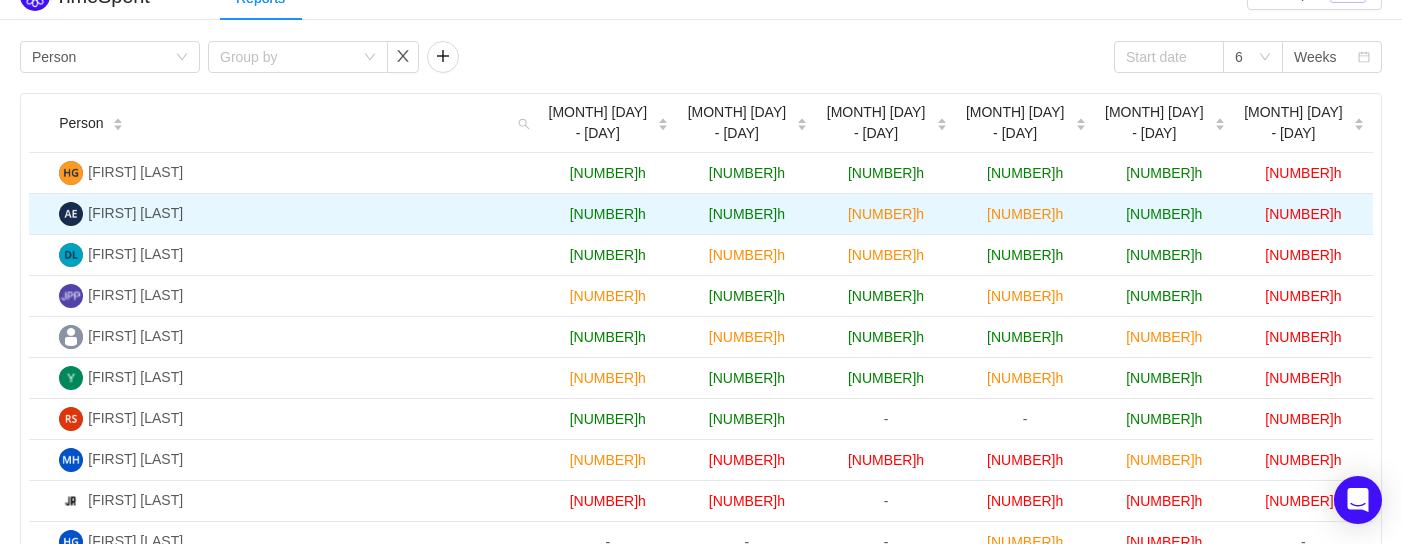 click on "[FIRST] [LAST]" at bounding box center [294, 173] 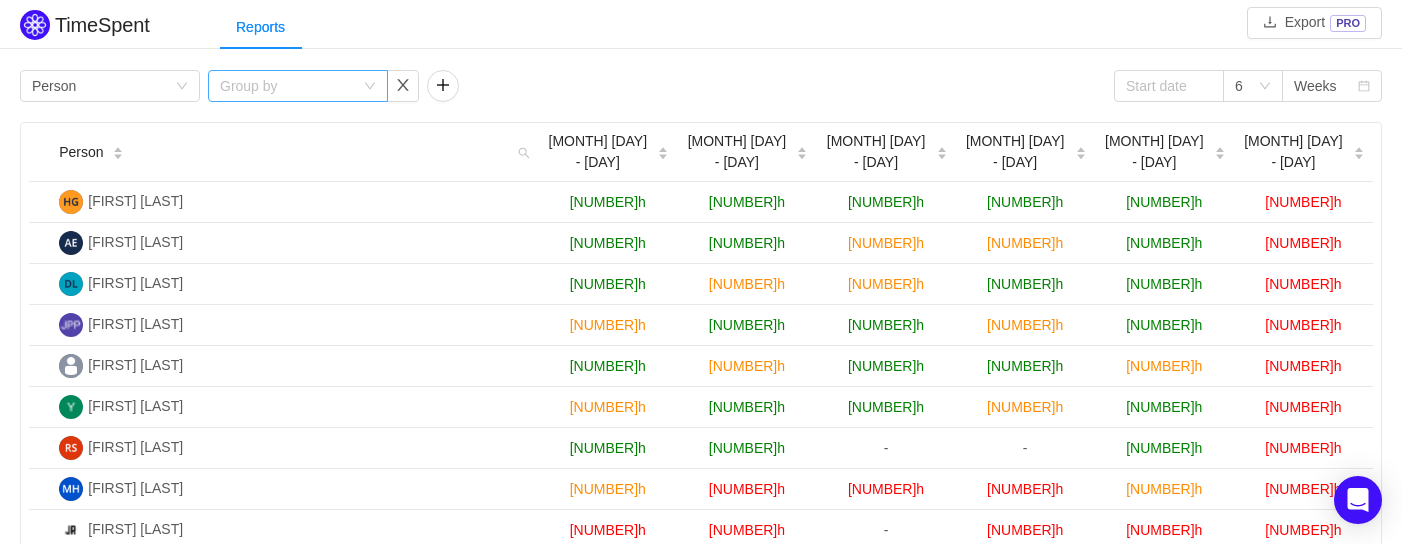 click on "Group by" at bounding box center (103, 86) 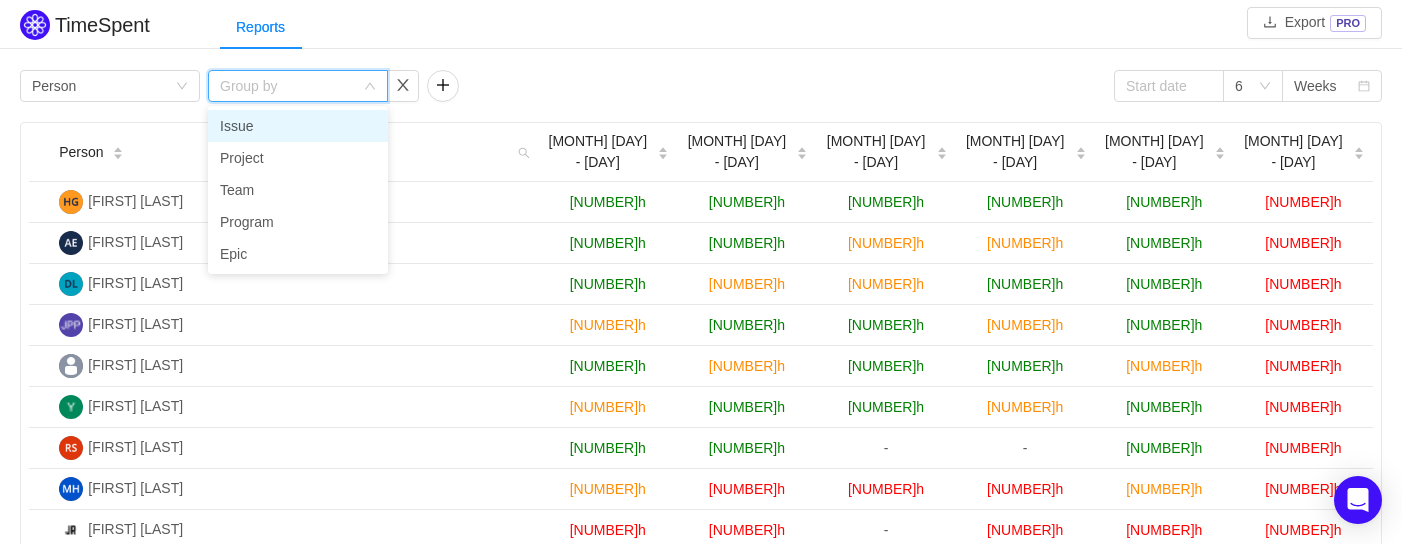 click on "Issue" at bounding box center [298, 126] 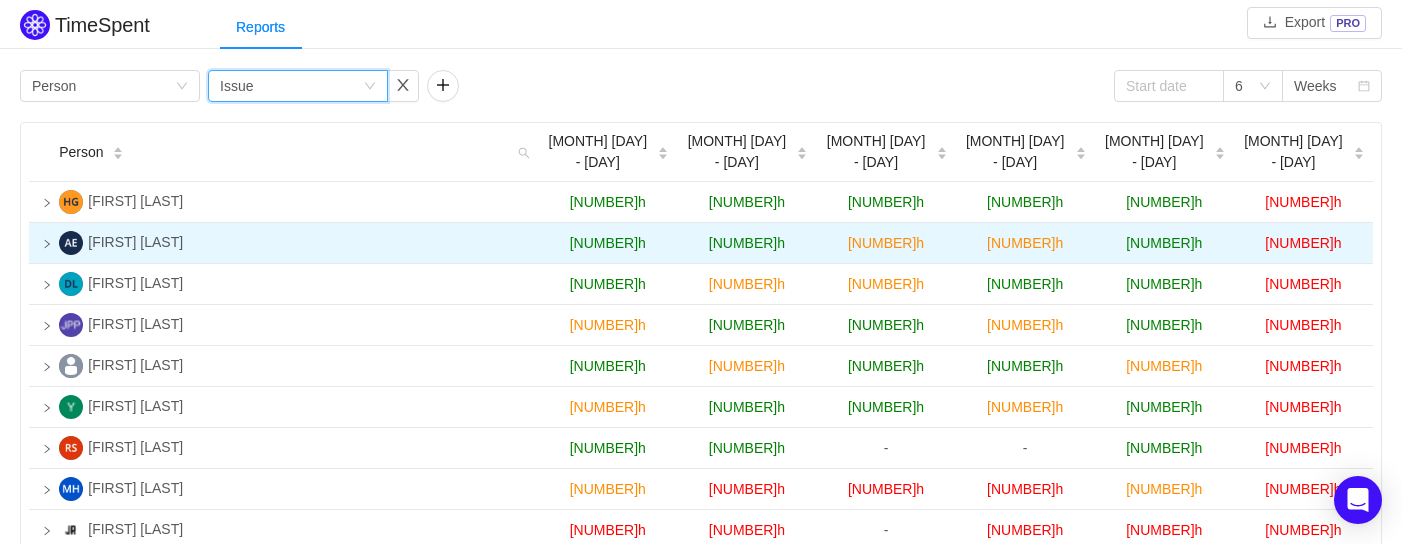 click at bounding box center (47, 203) 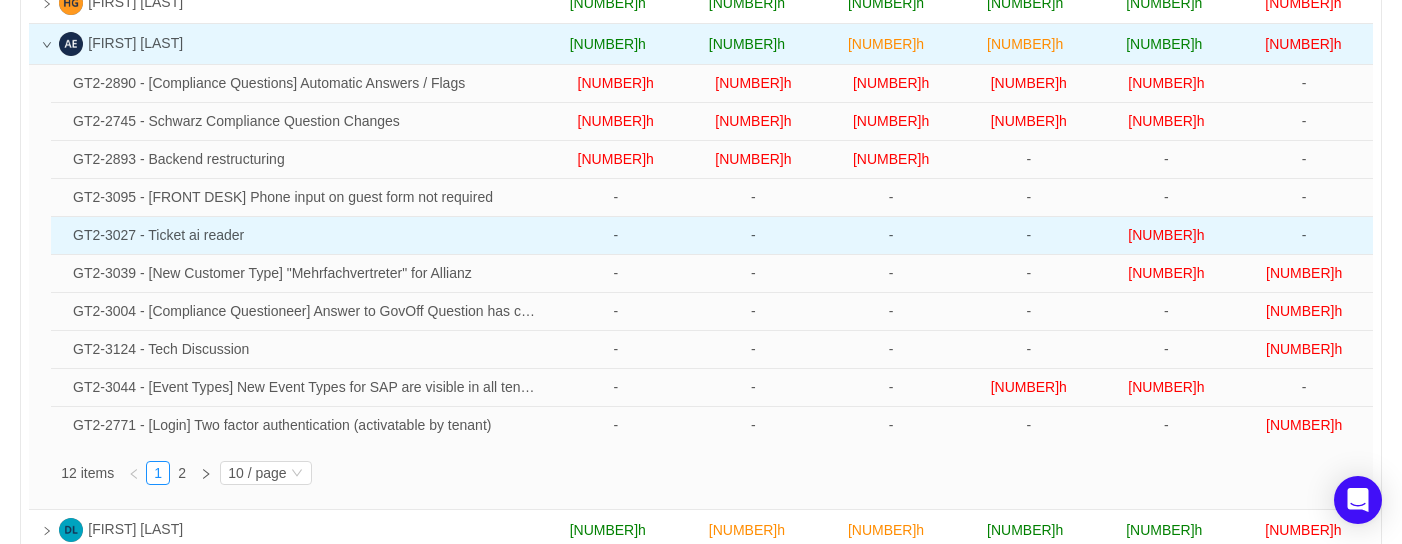 scroll, scrollTop: 200, scrollLeft: 0, axis: vertical 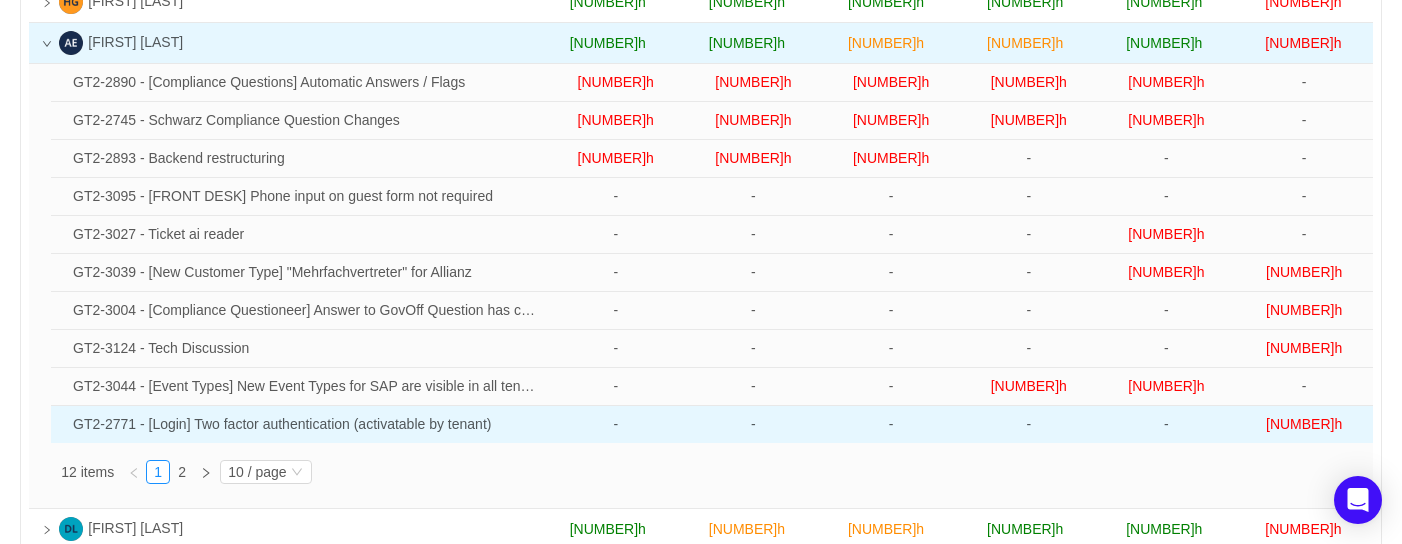 click on "GT2-2771 - [Login] Two factor authentication (activatable by tenant)" at bounding box center (306, 83) 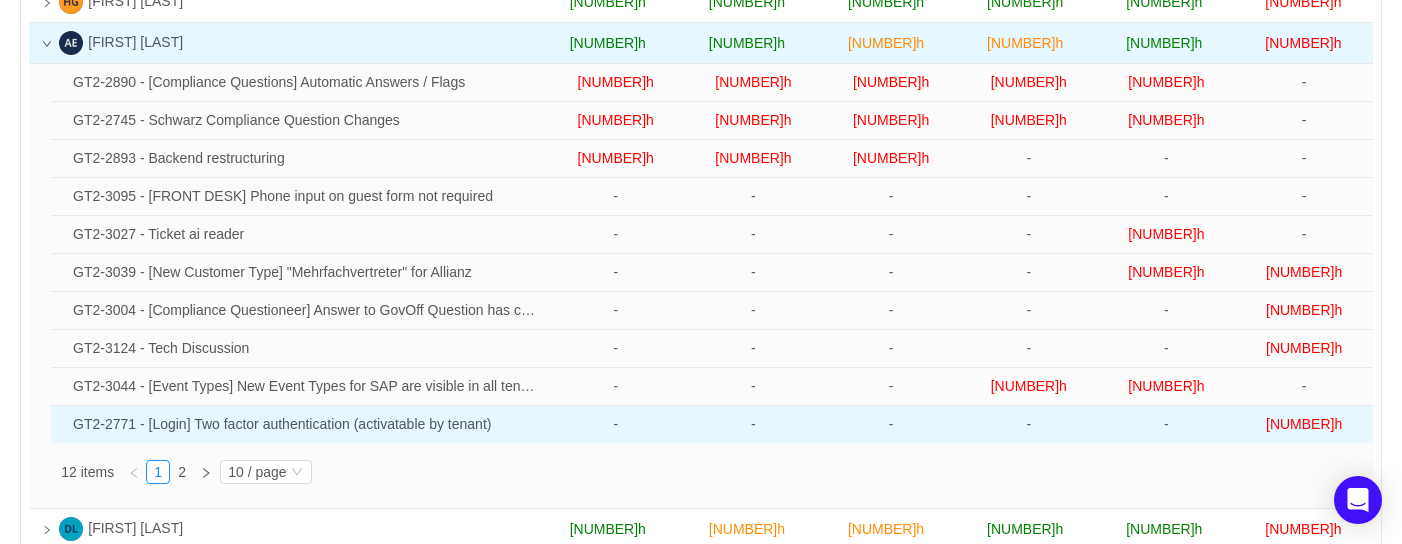 click on "GT2-2771 - [Login] Two factor authentication (activatable by tenant)" at bounding box center [306, 83] 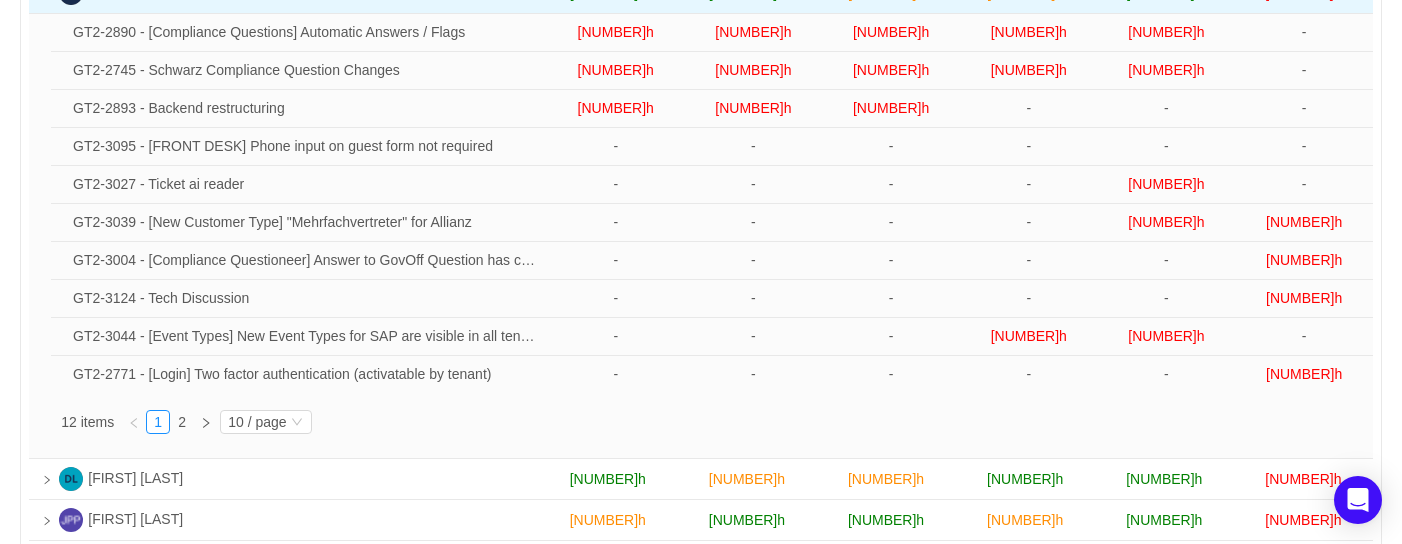 scroll, scrollTop: 278, scrollLeft: 0, axis: vertical 